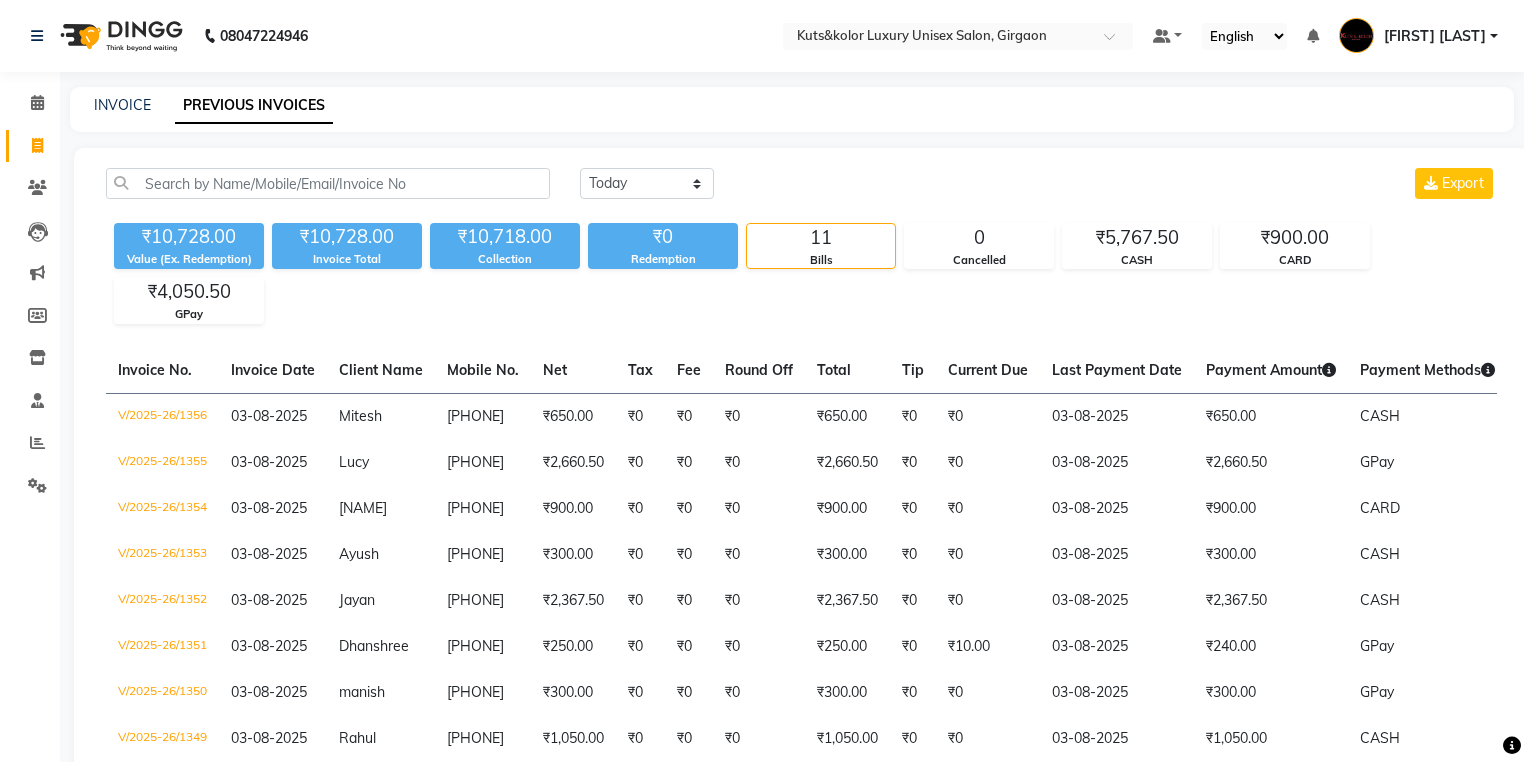 scroll, scrollTop: 0, scrollLeft: 0, axis: both 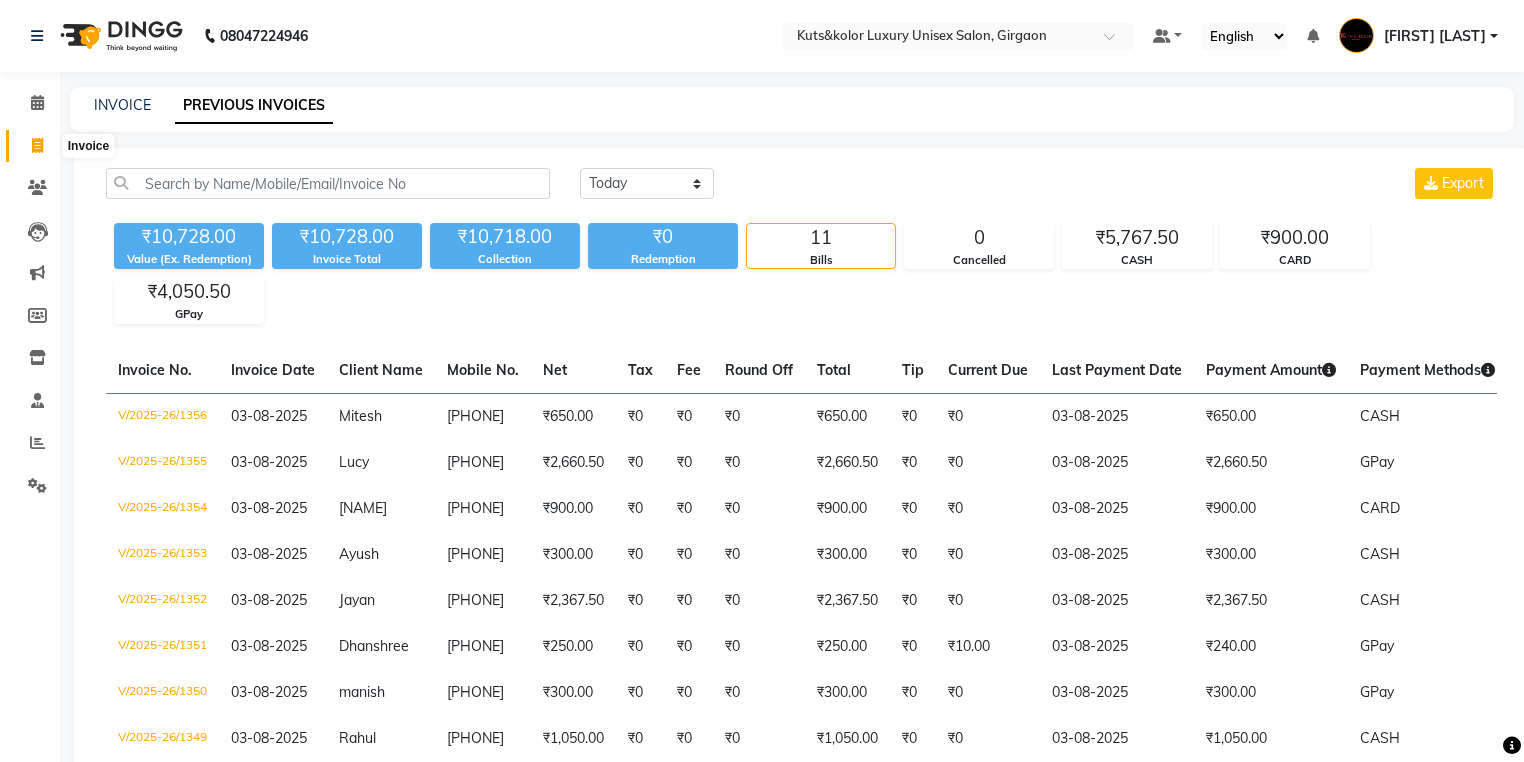click 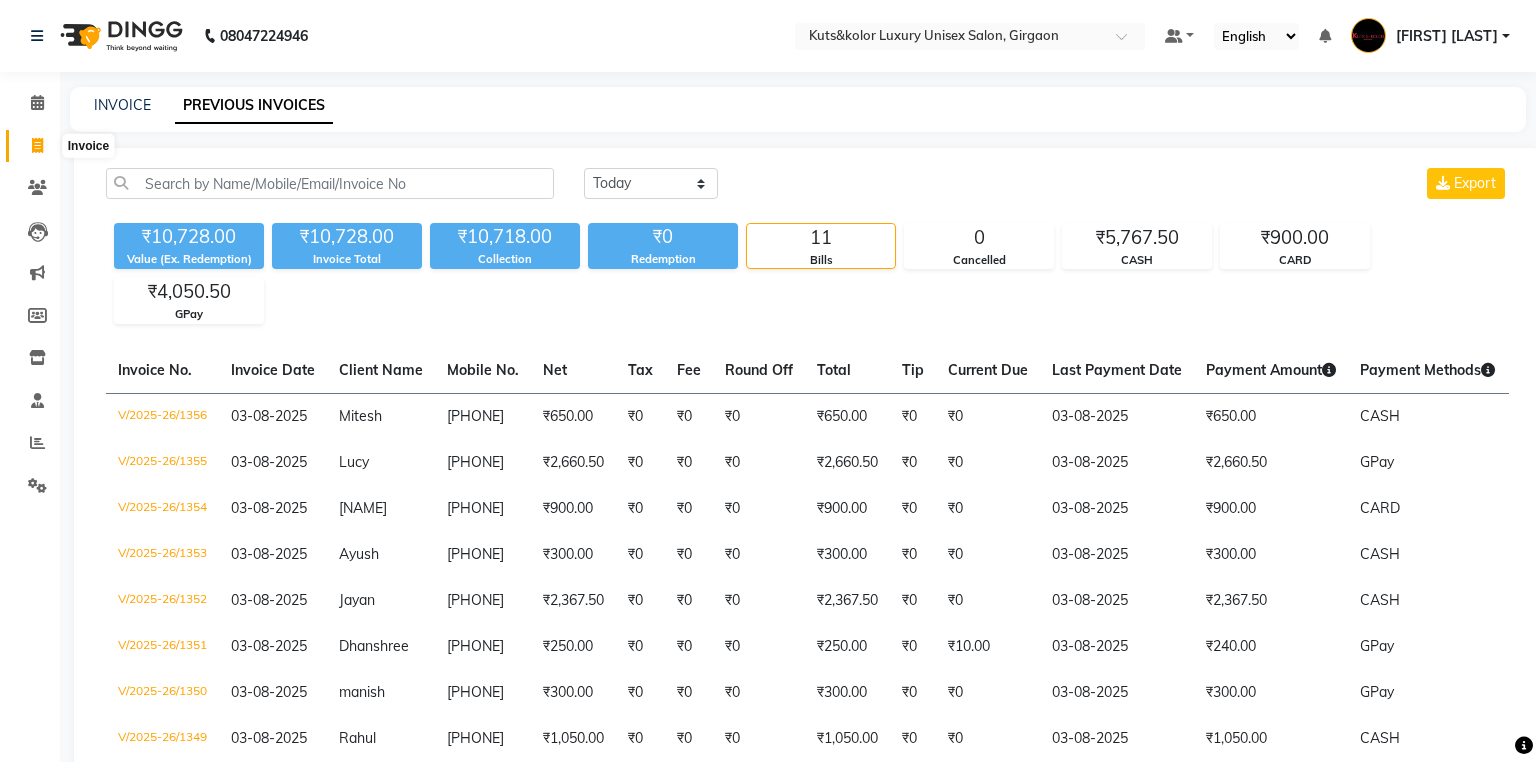 select on "7374" 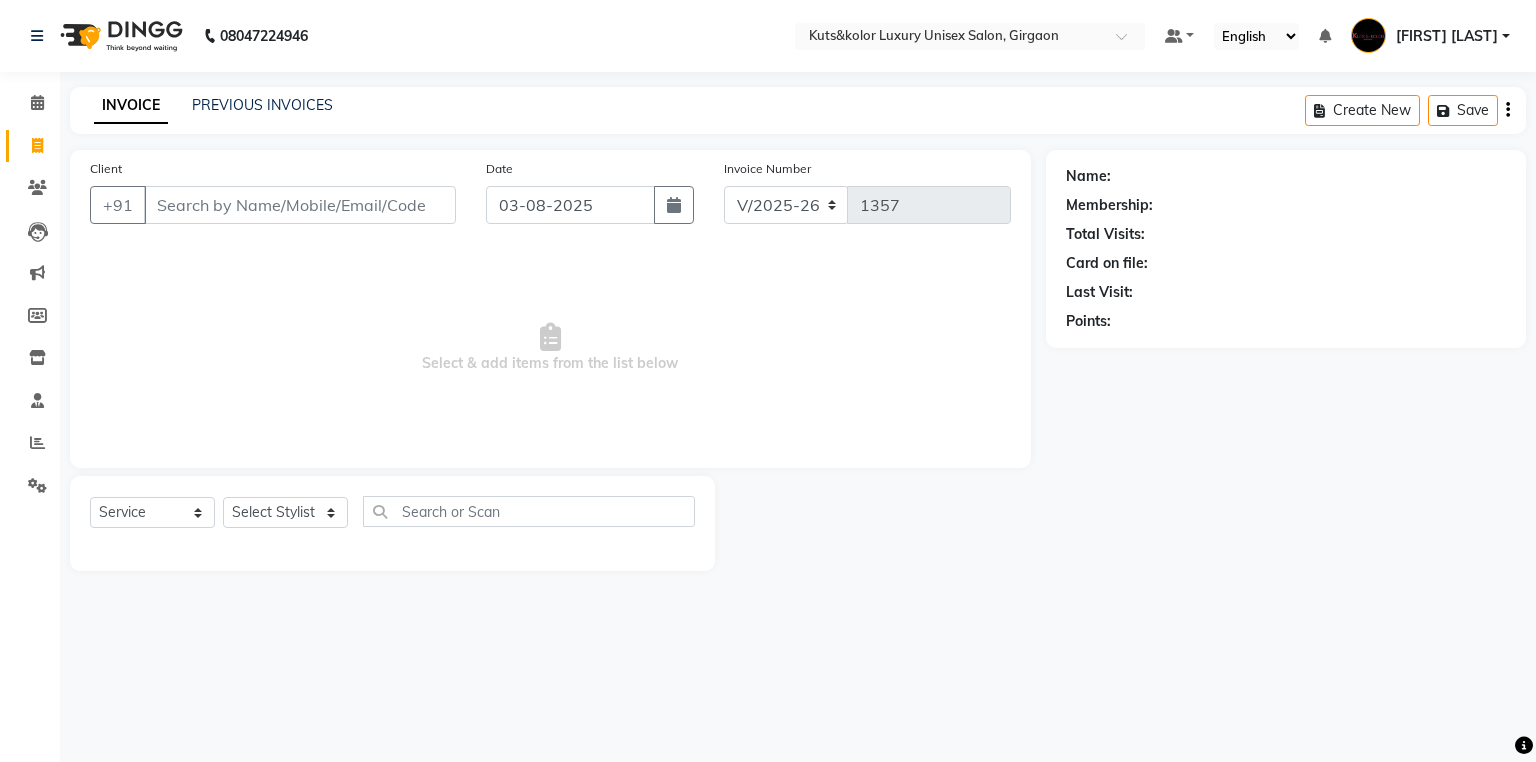 click on "Client" at bounding box center [300, 205] 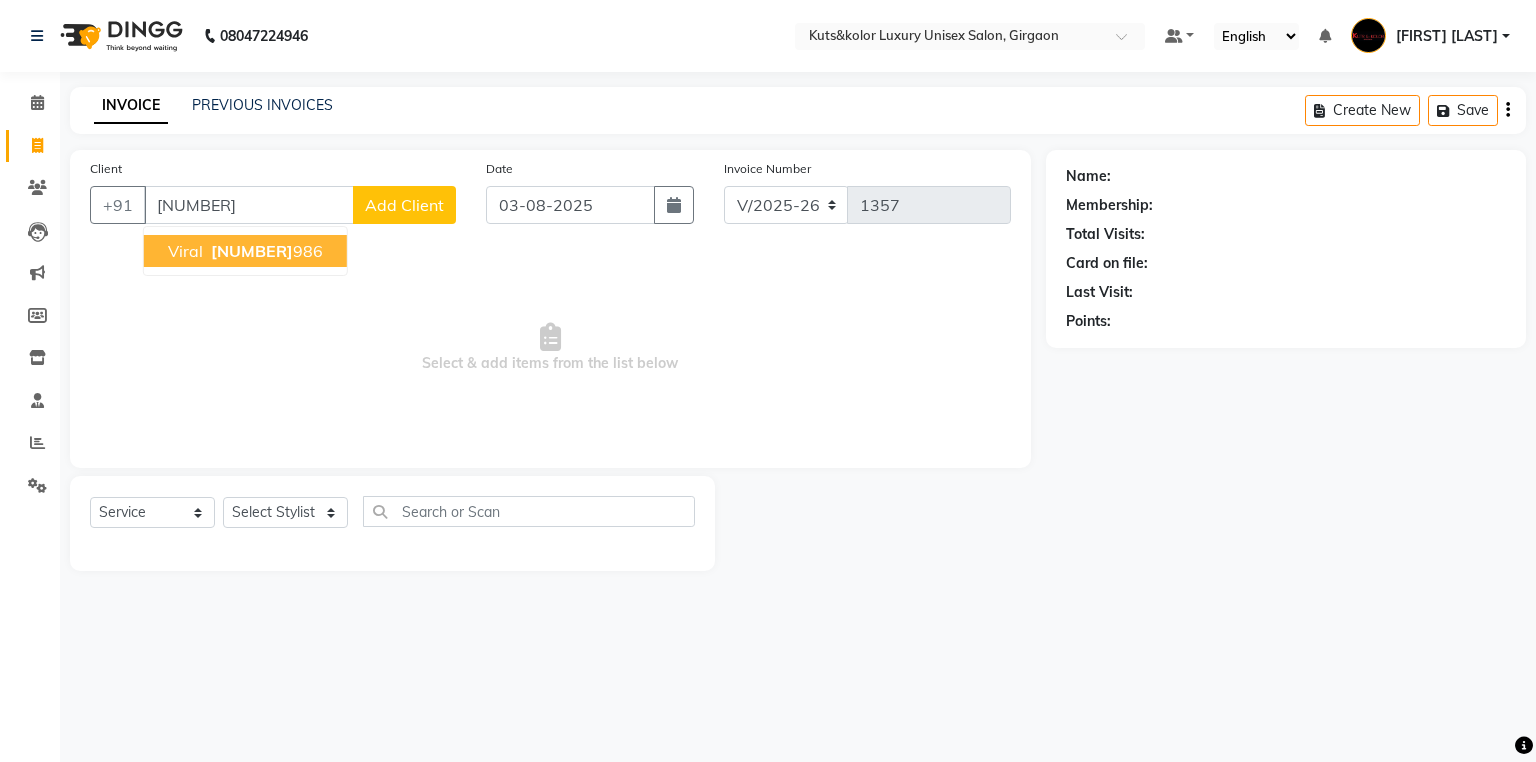 click on "[NUMBER]" at bounding box center (252, 251) 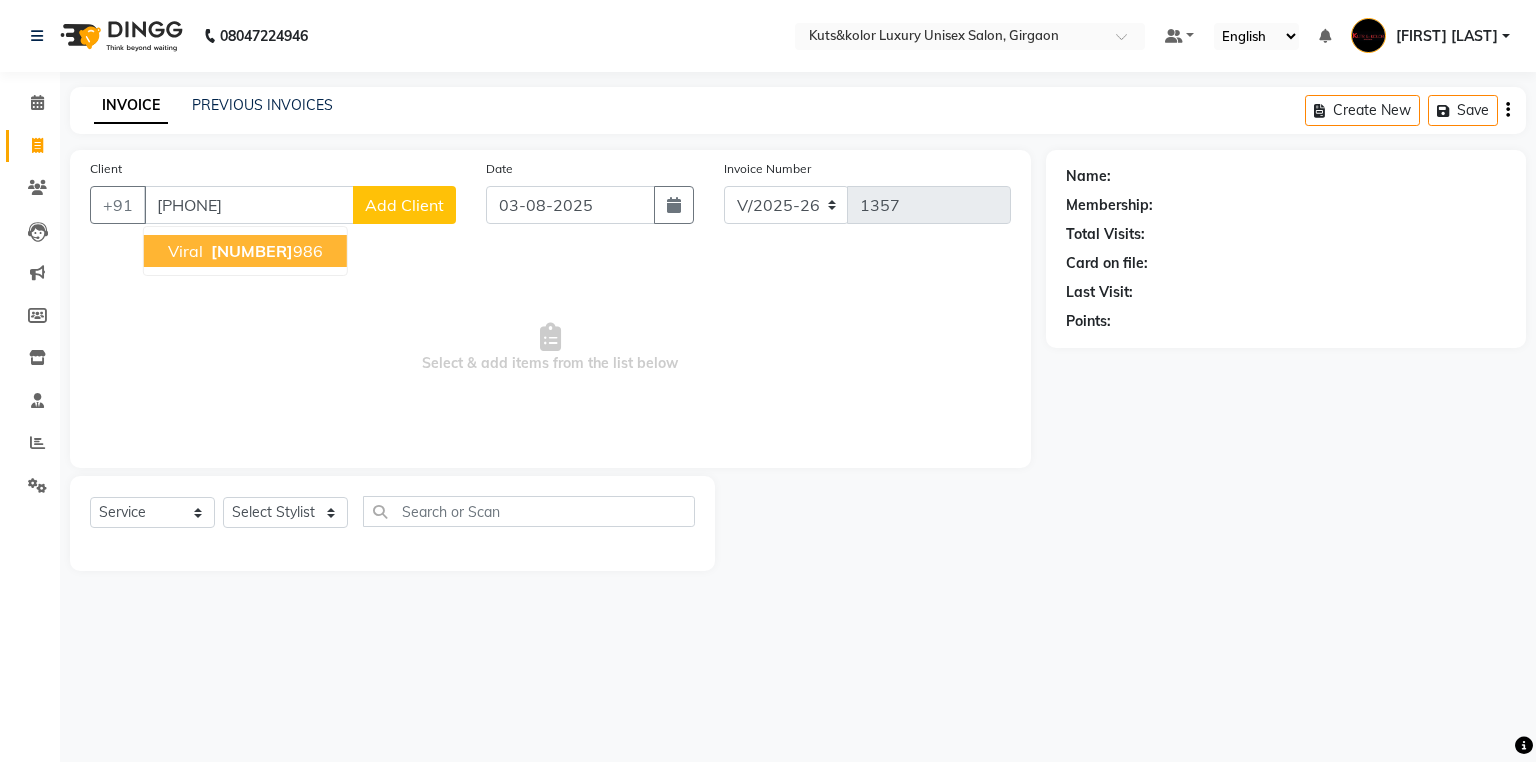 type on "[PHONE]" 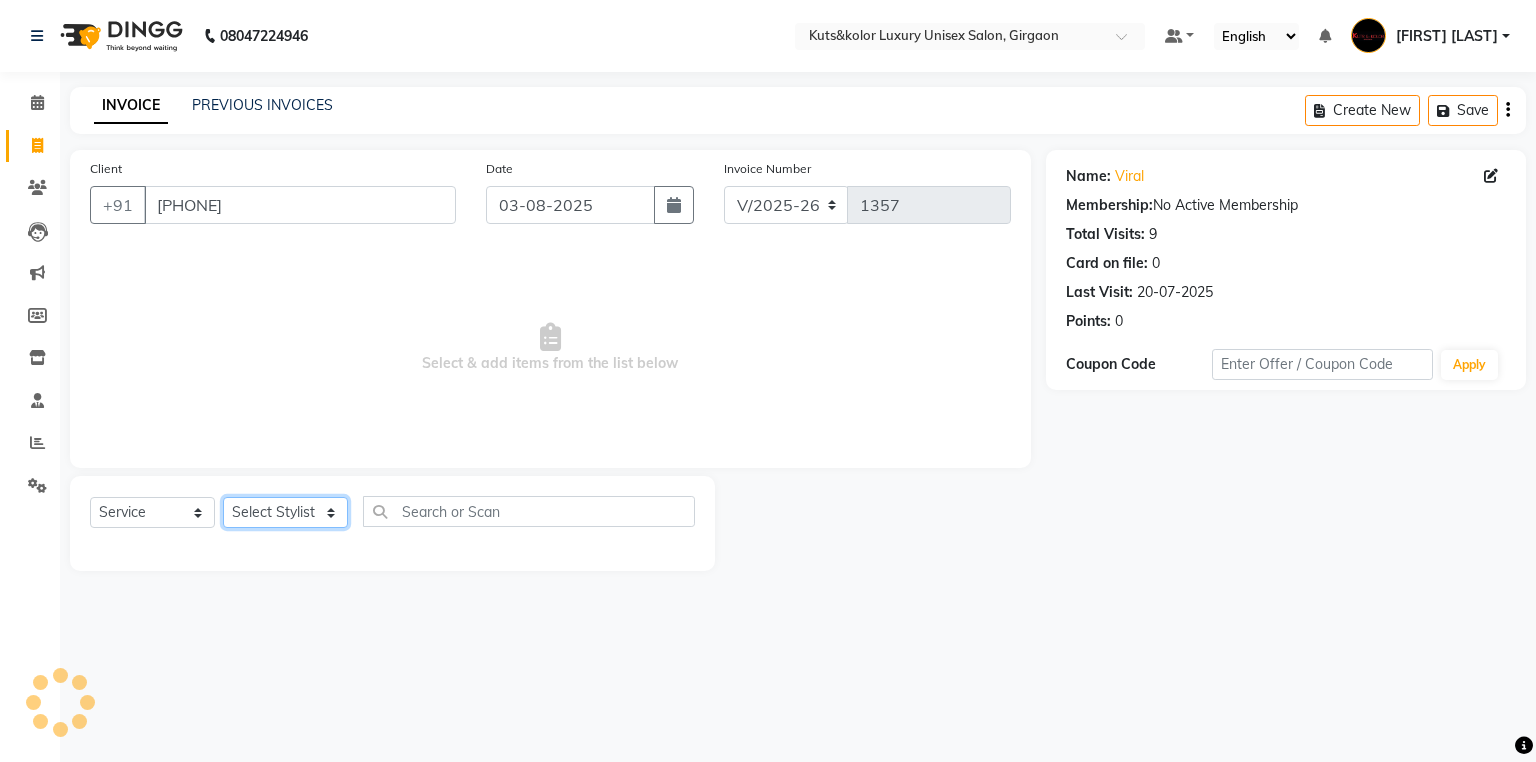 click on "Select Stylist [NAME] [NAME] [FIRST] [LAST] [NAME] (nail artist) [NAME] [NAME] [NAME] [NAME] [NAME] [NAME] [NAME] [NAME] [NAME]" 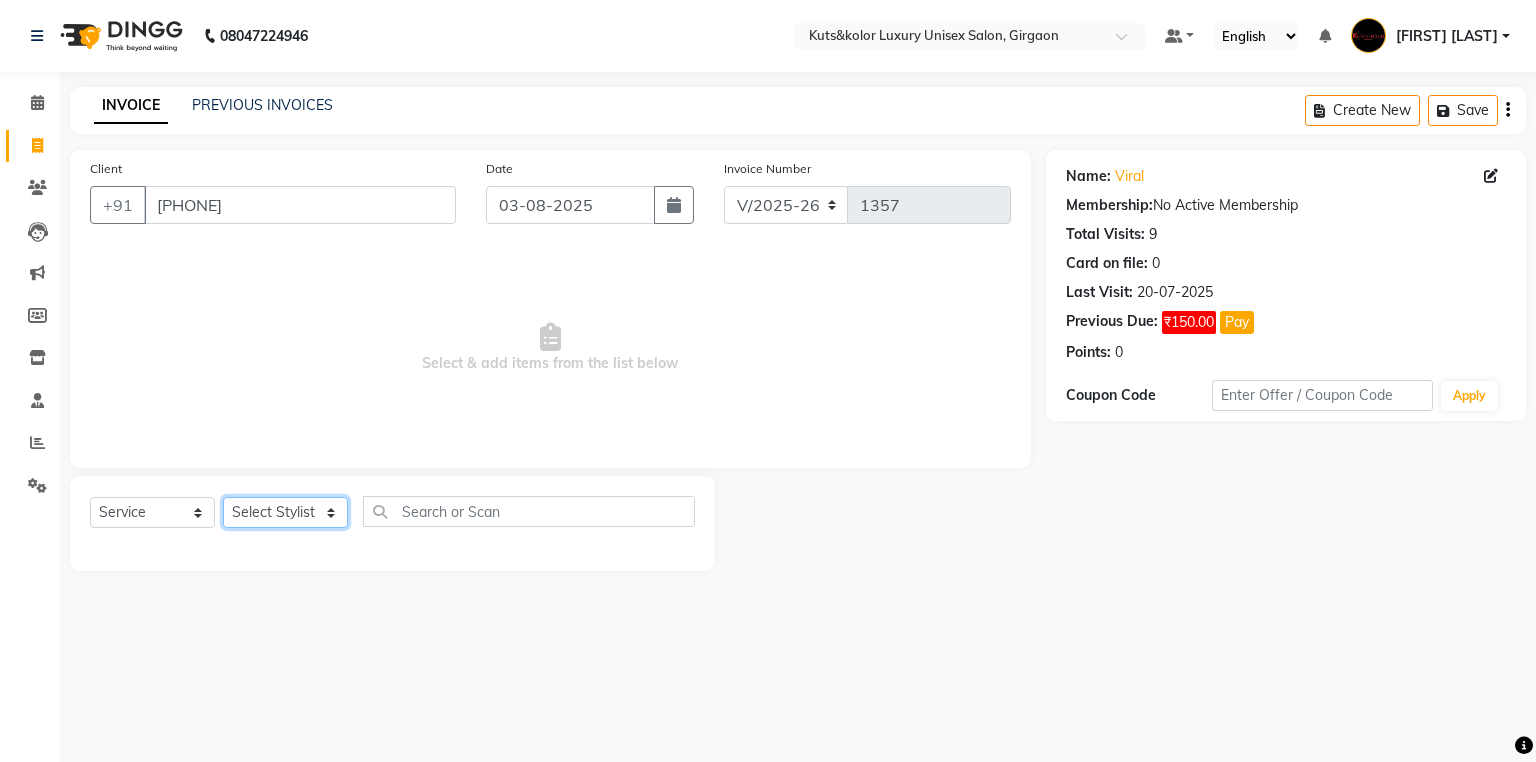 select on "64396" 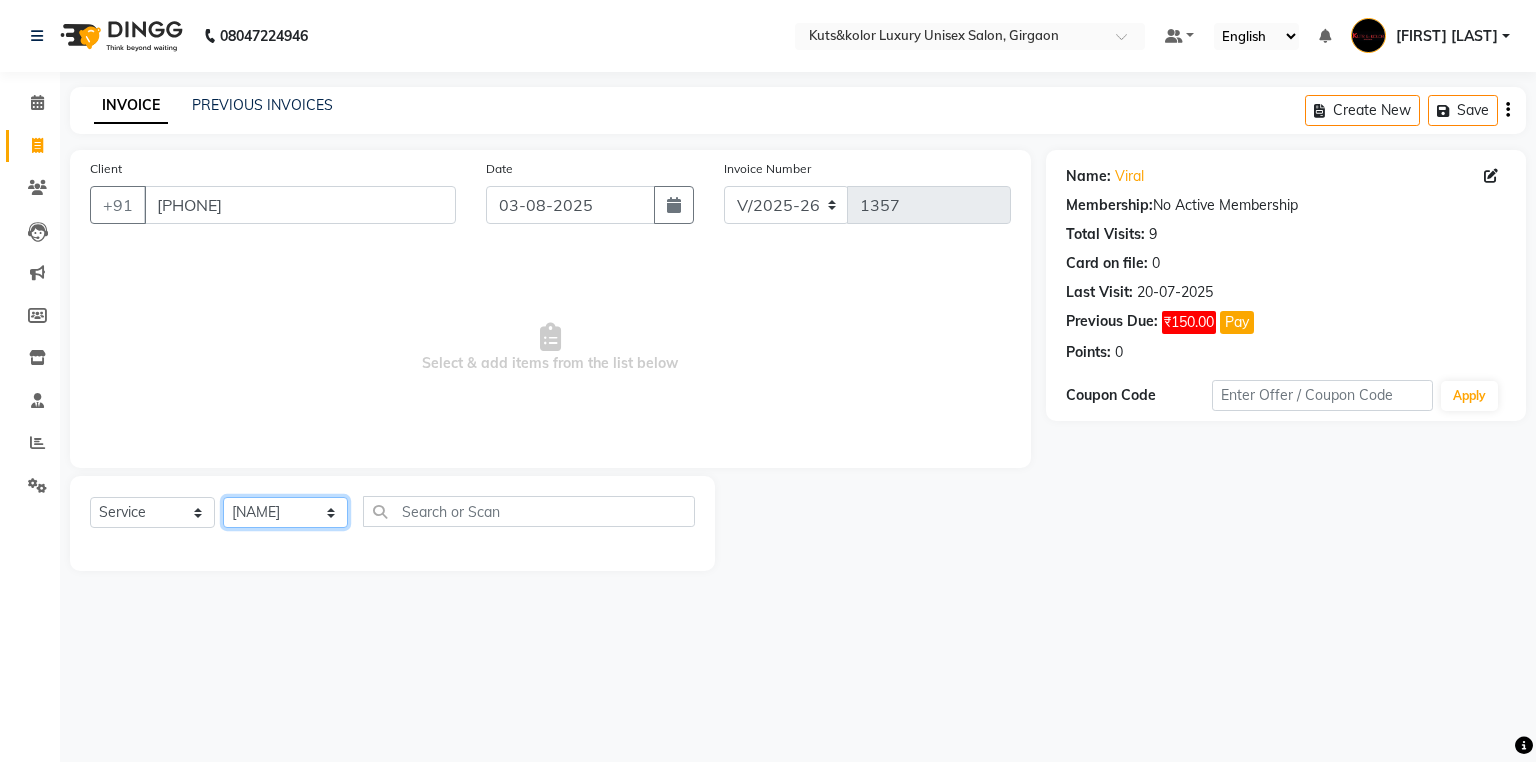 click on "Select Stylist [NAME] [NAME] [FIRST] [LAST] [NAME] (nail artist) [NAME] [NAME] [NAME] [NAME] [NAME] [NAME] [NAME] [NAME] [NAME]" 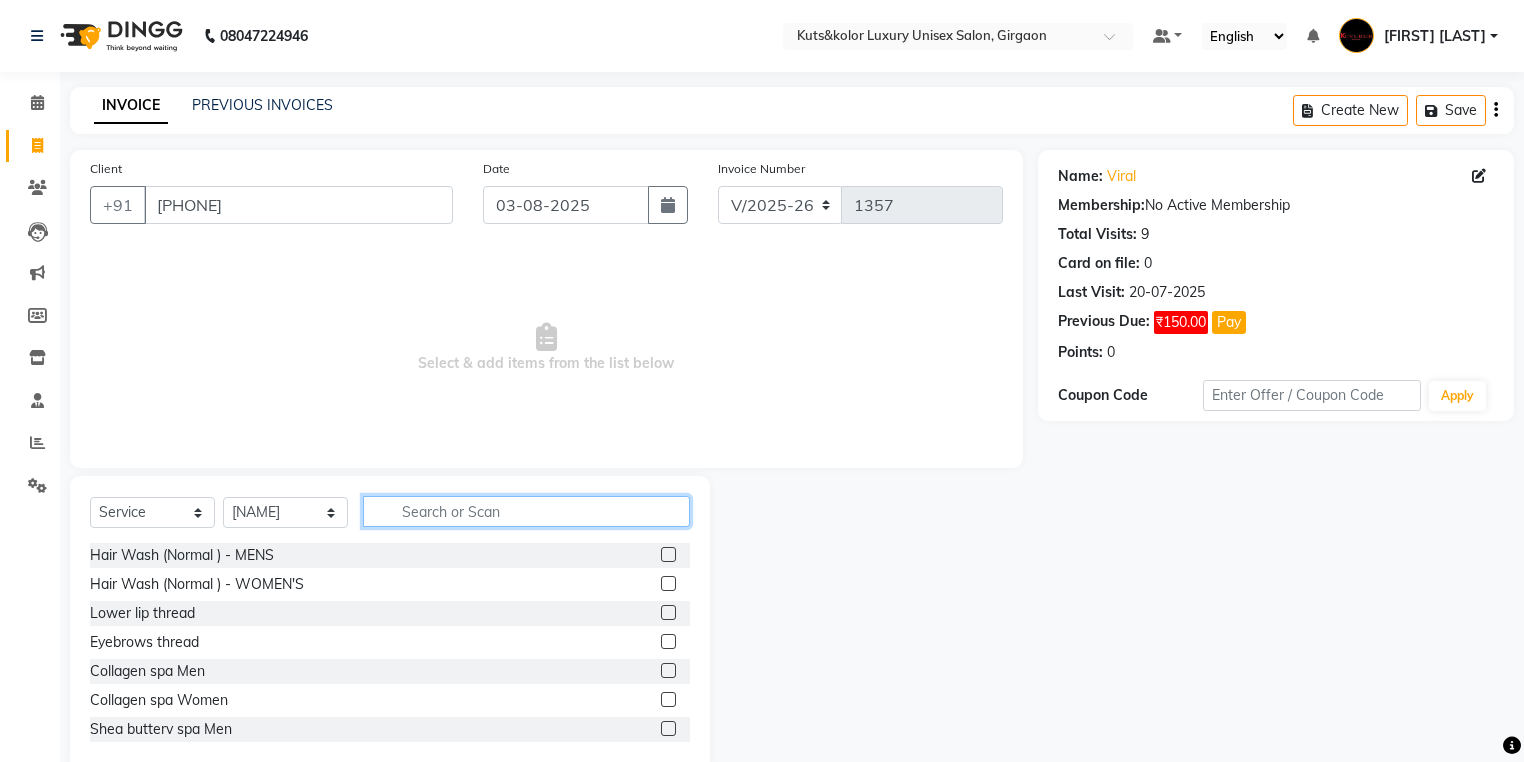 click 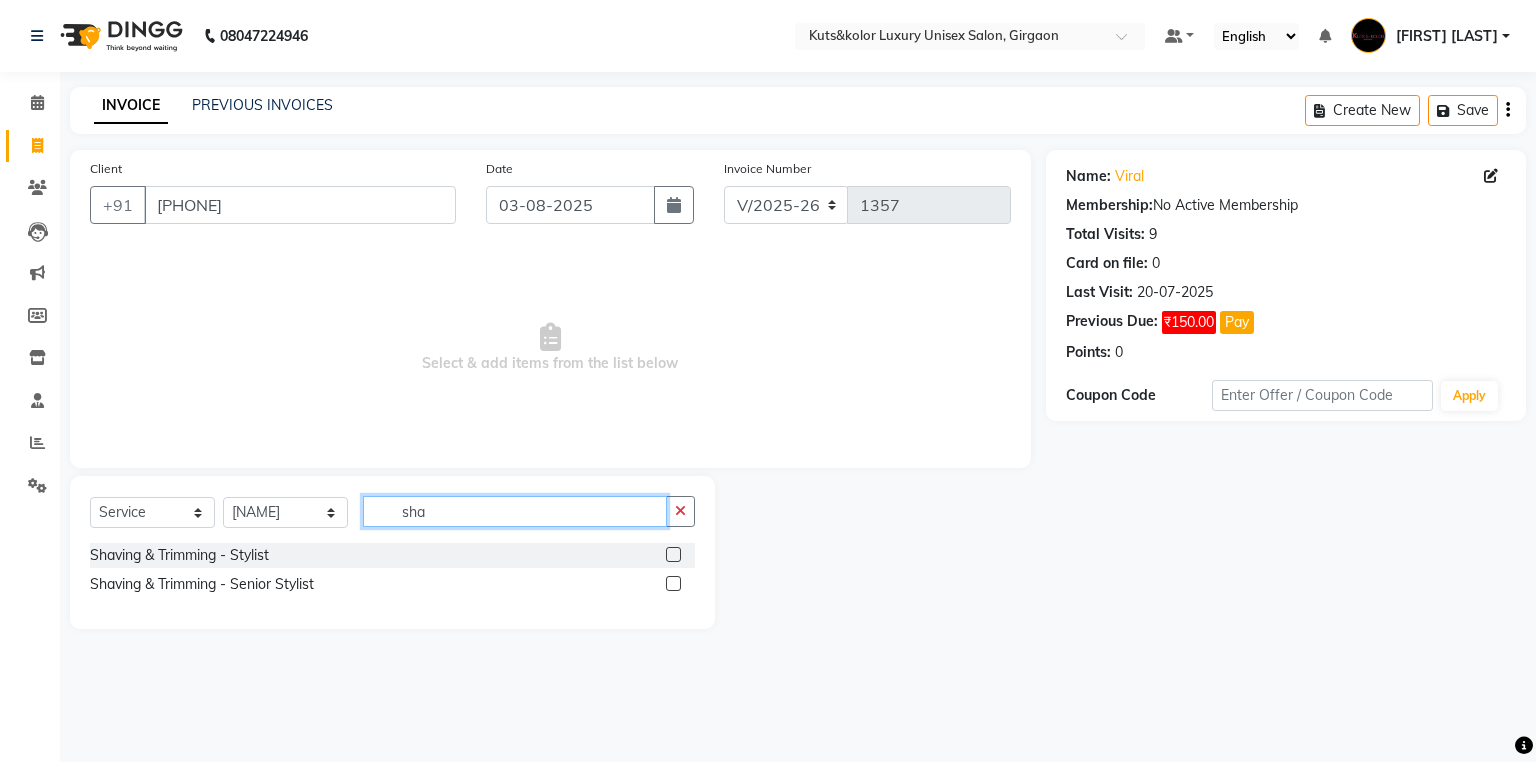 type on "sha" 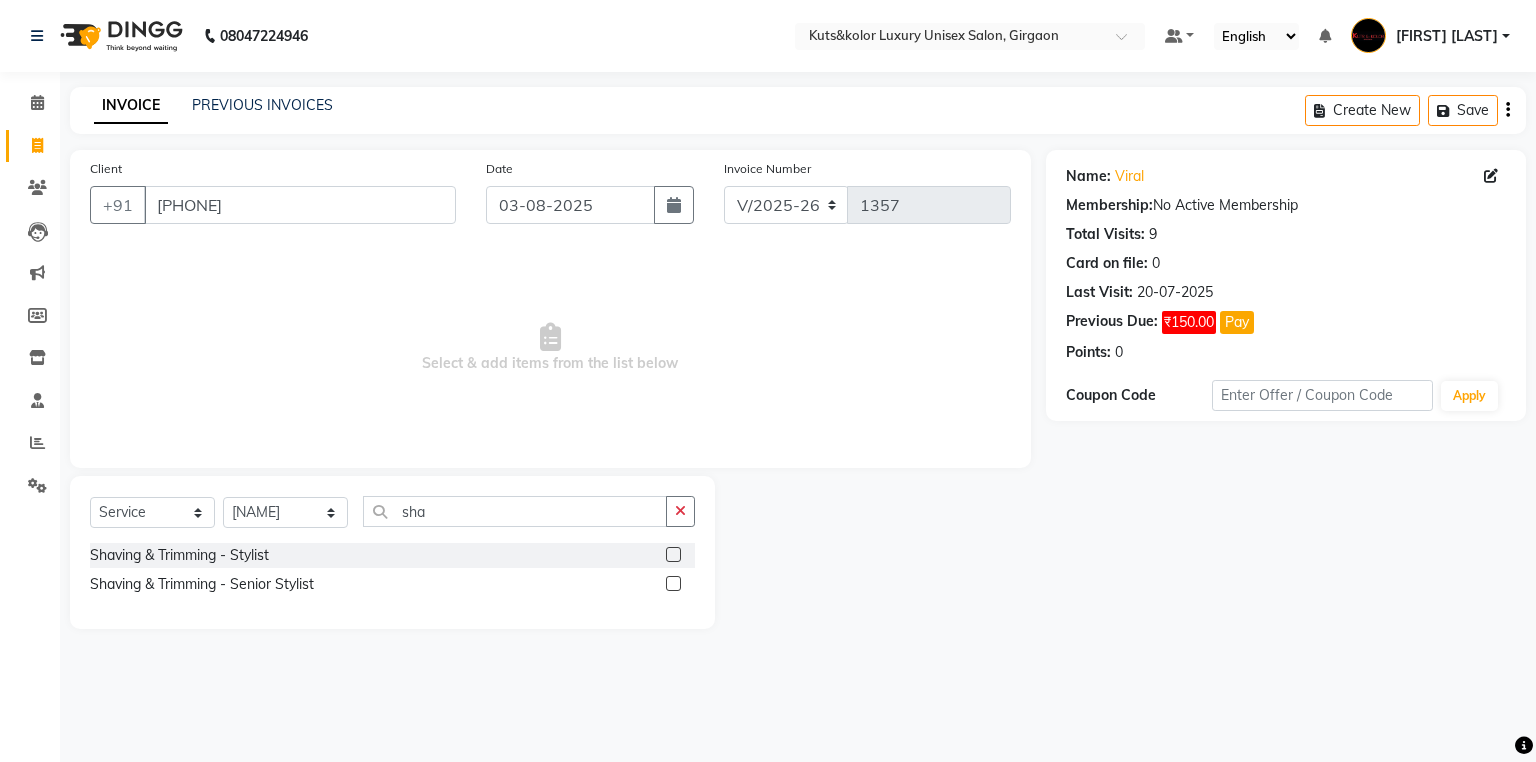click 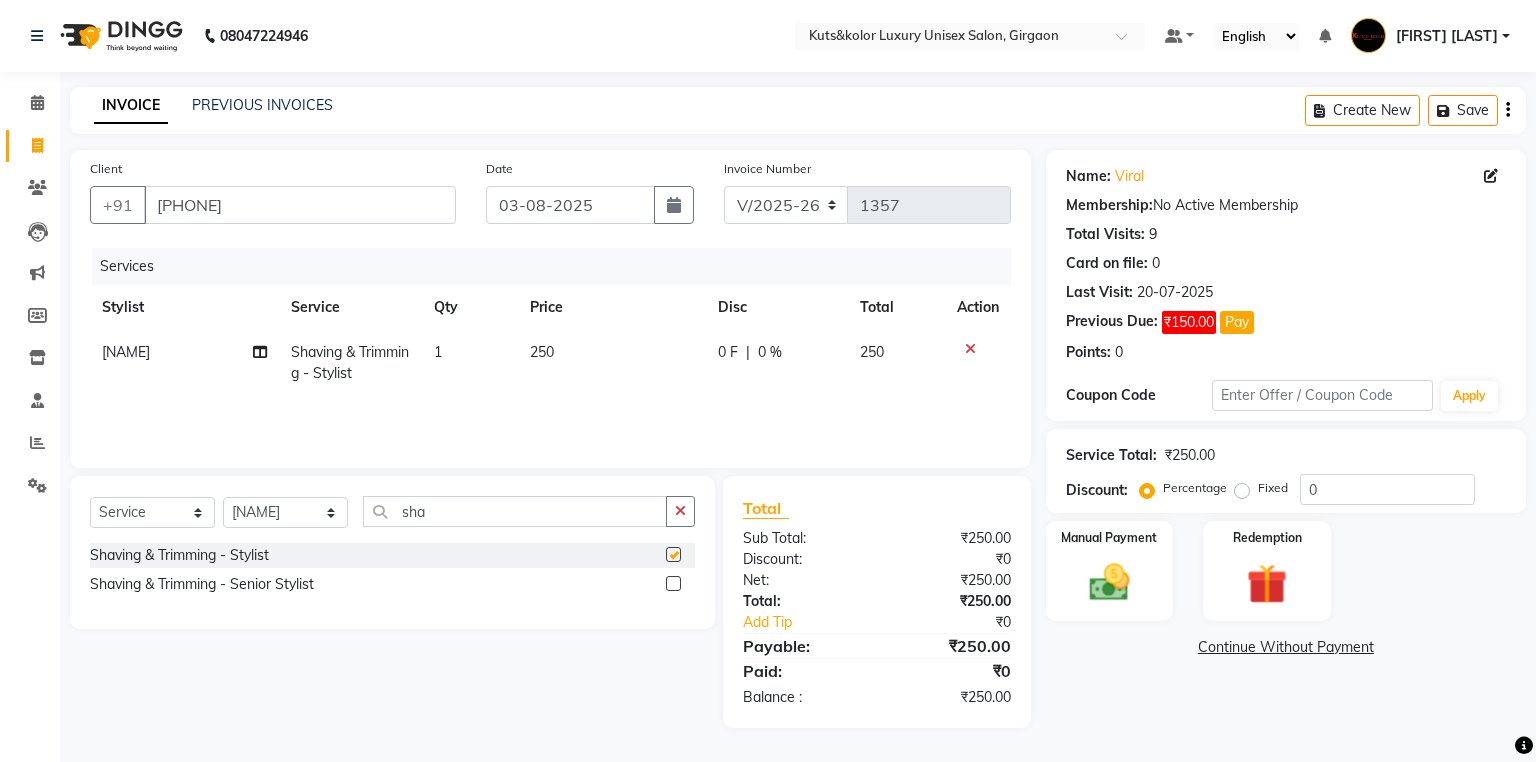 checkbox on "false" 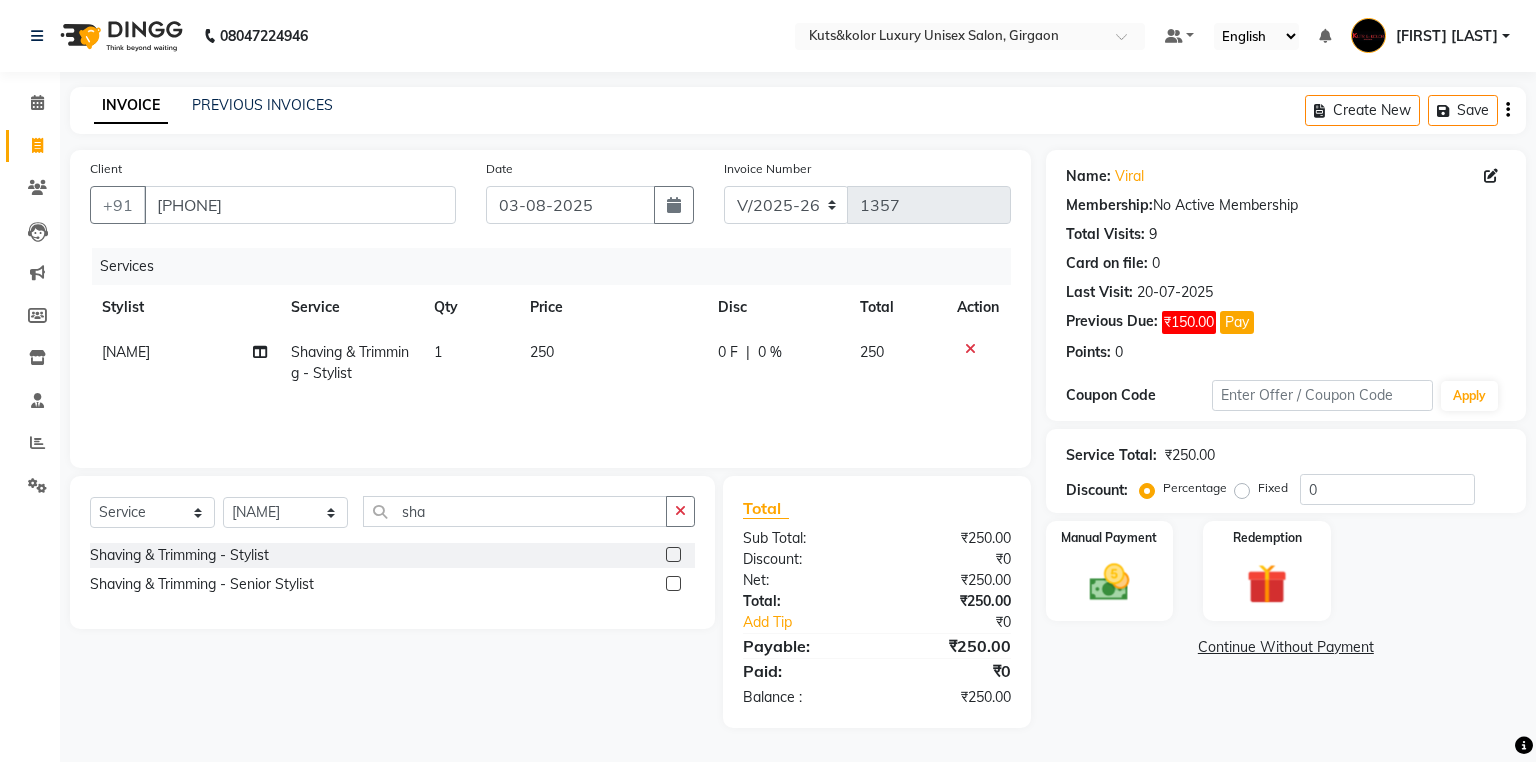 click on "250" 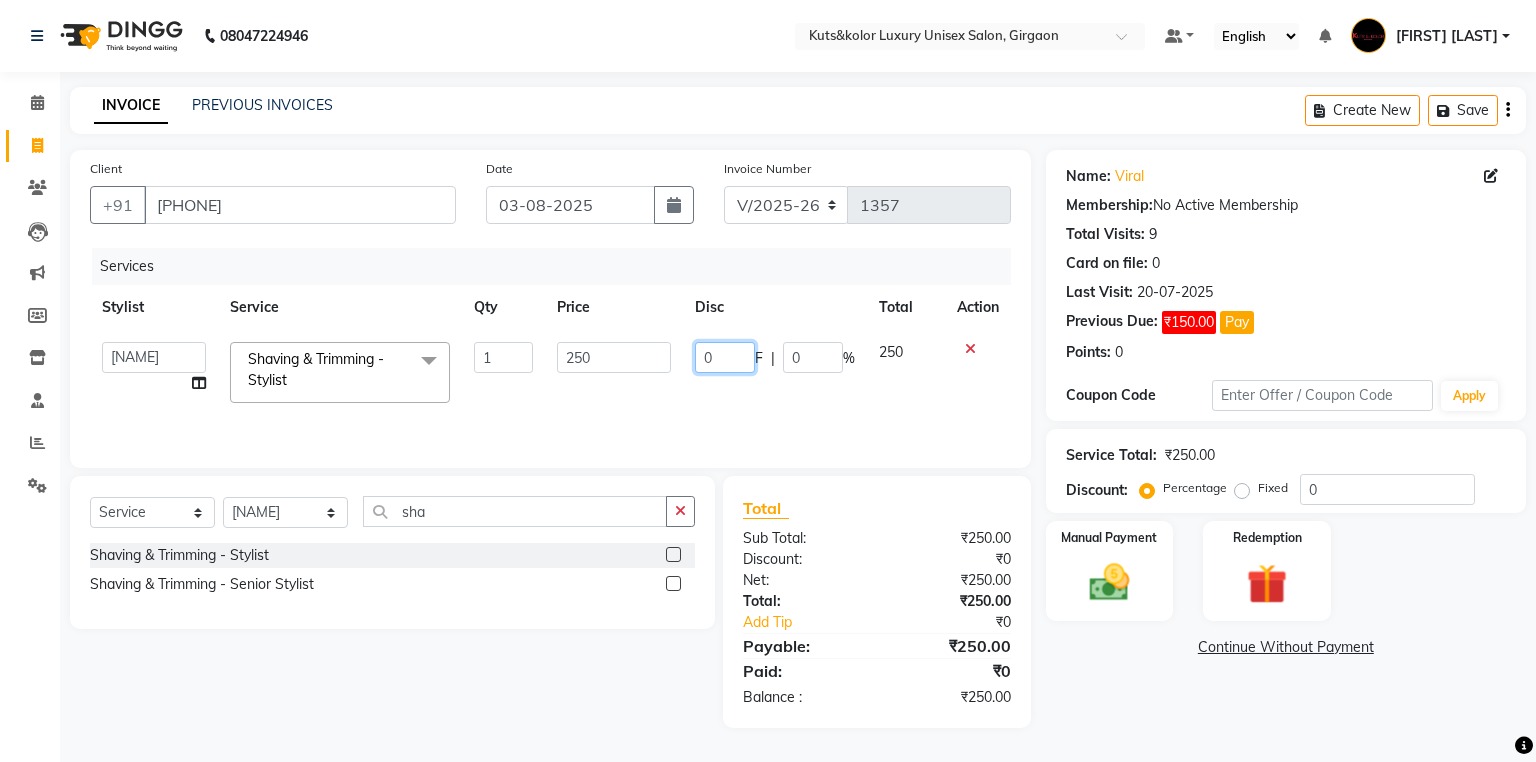 click on "0" 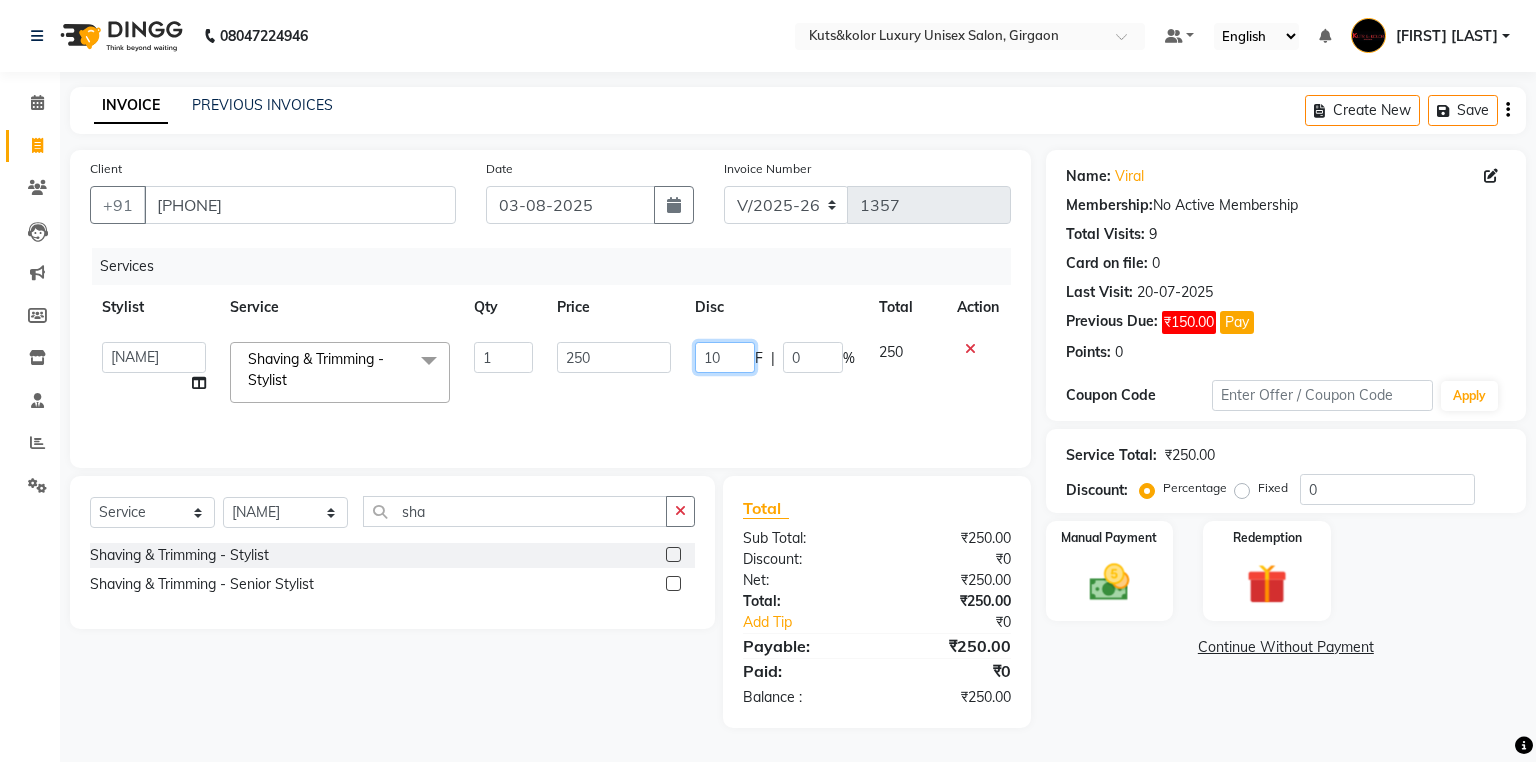 type on "100" 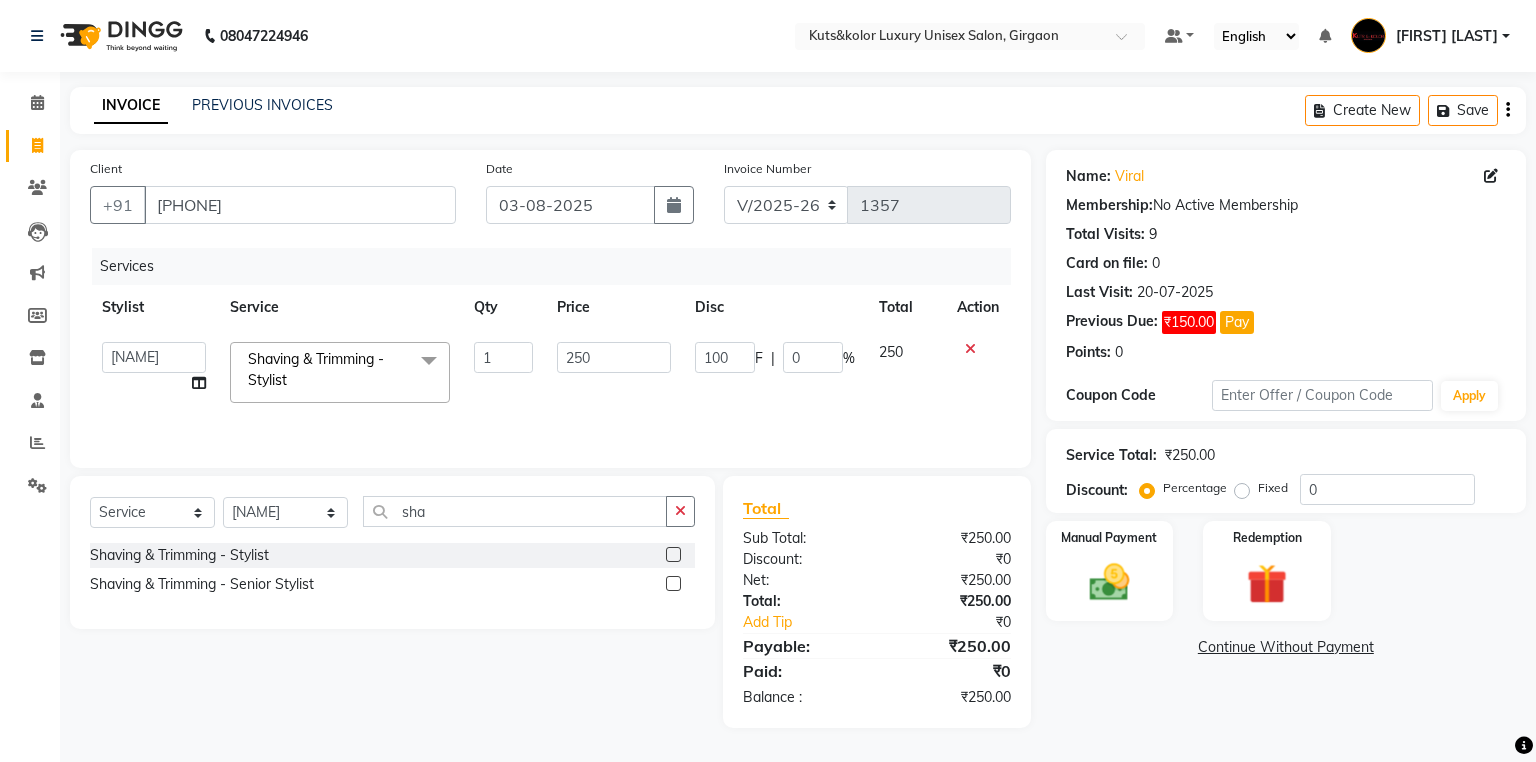 click on "Services Stylist Service Qty Price Disc Total Action [NAME] [NAME] [FIRST] [LAST] [NAME] (nail artist) [NAME] [NAME] [NAME] [NAME] [NAME] [NAME] [NAME] [NAME] [NAME] Shaving & Trimming - Stylist x Hair Wash (Normal ) - MENS Hair Wash (Normal ) - WOMEN'S Lower lip thread Eyebrows thread Collagen spa Men Collagen spa Women Shea butterv spa Men Shea butter spa Women Eyebrows wax Haircut - Stylist Haircut - Hair Expert Haircut - Creative Head ([NAME]/[NAME]) Haircut - Fringes/Flicks cuts (Onwards) Wash and Blowdry - Upto Shoulder Wash and Blowdry - Below Shoulder Wash and Blowdry - Upto waist Styling - Only Blowdry Upto Shoulder Styling - Only Blowdry Below Shoulder Styling - Only Blowdry Upto Waist Ironing/Tongs Curl/Wavy Texture - Upto Shoulder Ironing/Tongs Curl/Wavy Texture - Below Shoulder Ironing/Tongs Curl/Wavy Texture - Upto Waist Splitend Removal - Splitend Removal Scalp Detox - Scalp Detox OIL MASSAGE MENS OIL MASSAGE WOMENS 1 250 100 F" 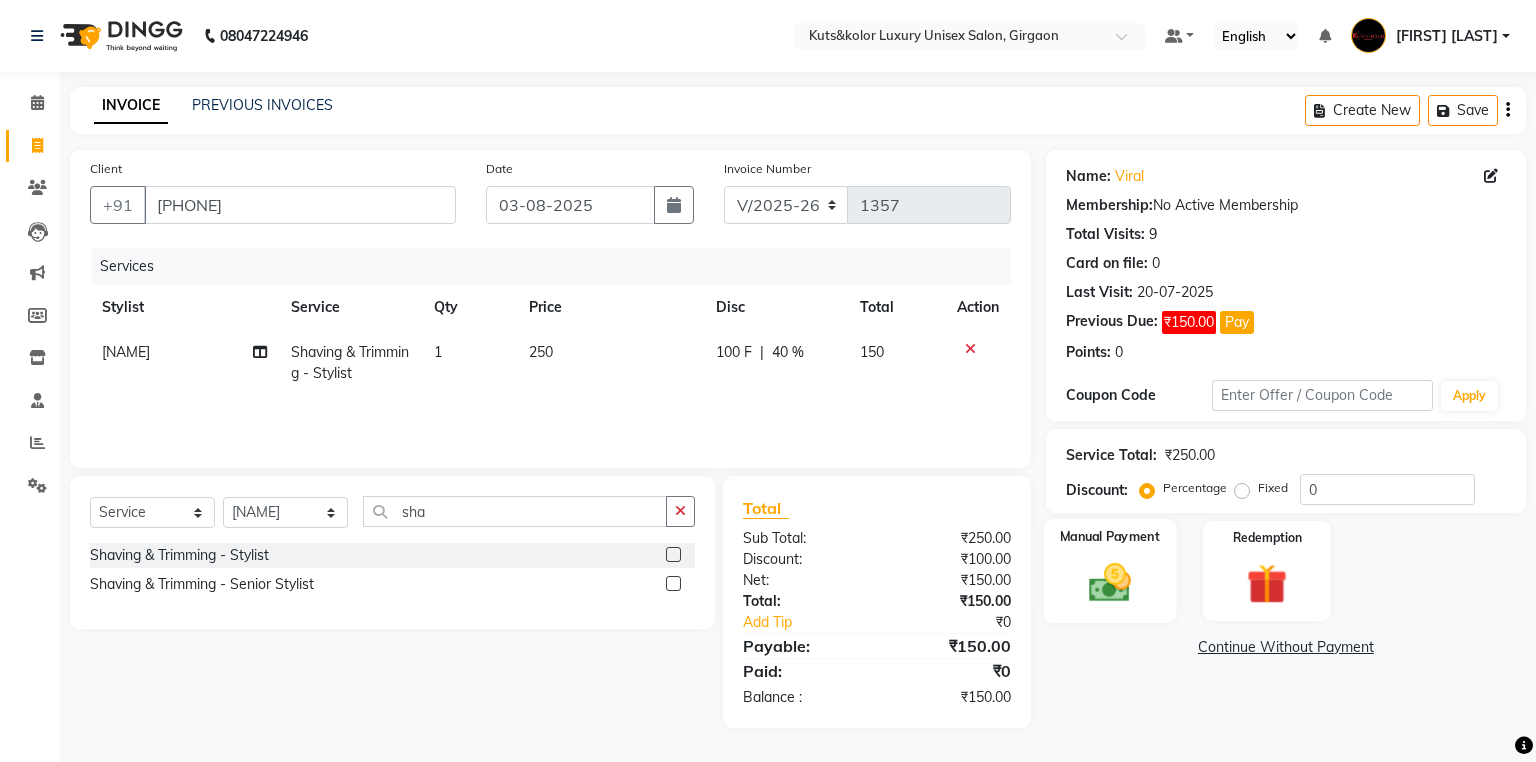 click 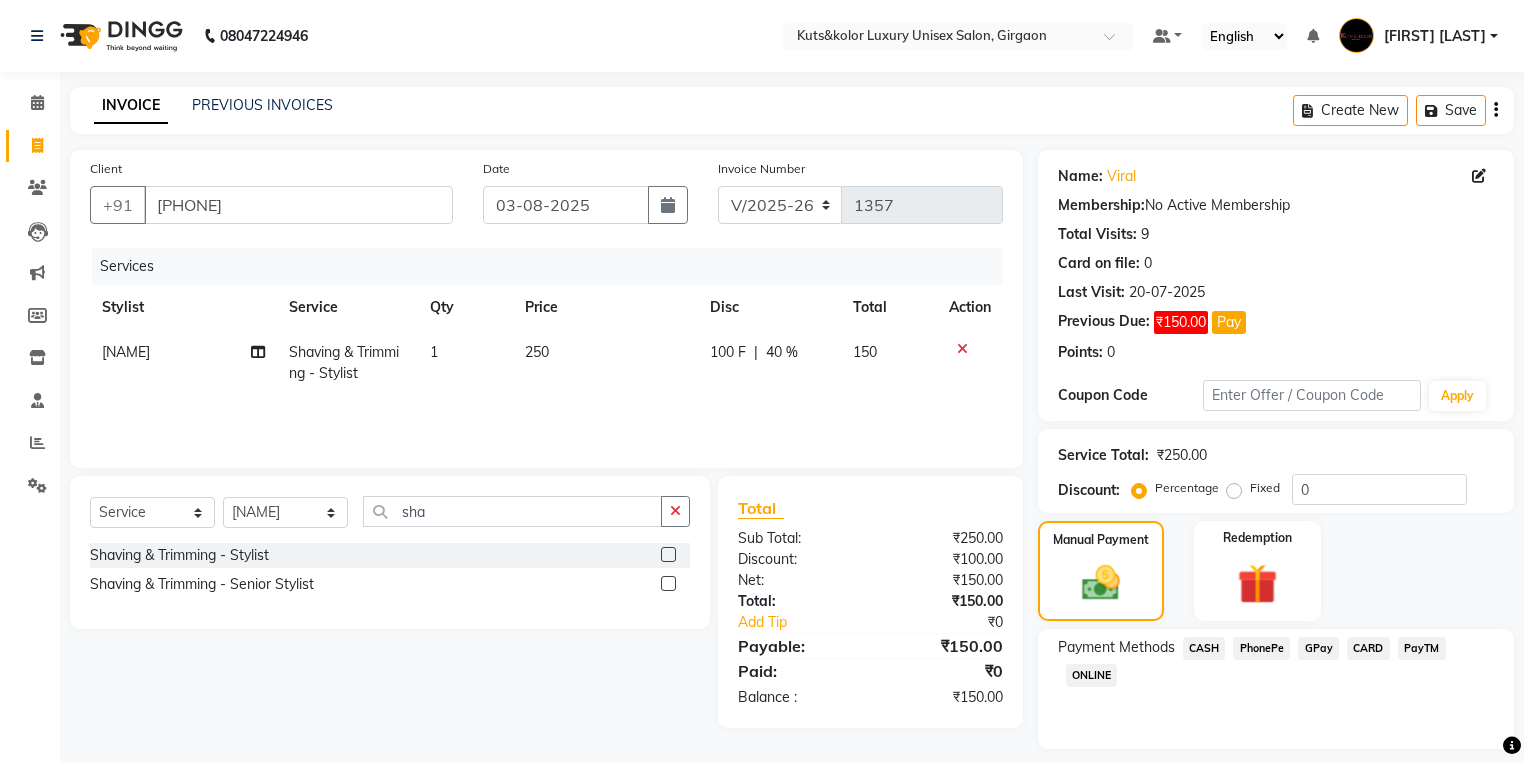 click on "GPay" 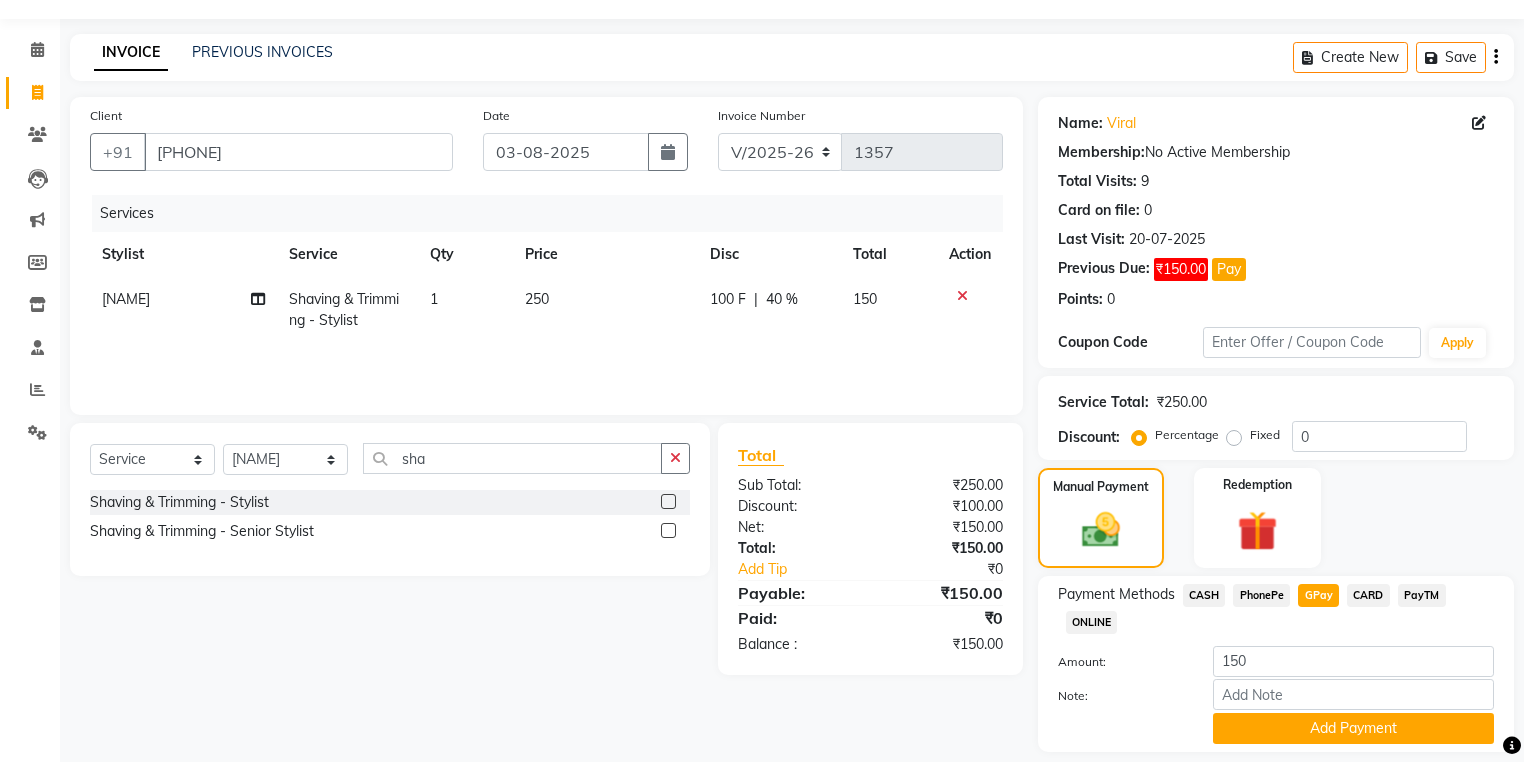scroll, scrollTop: 116, scrollLeft: 0, axis: vertical 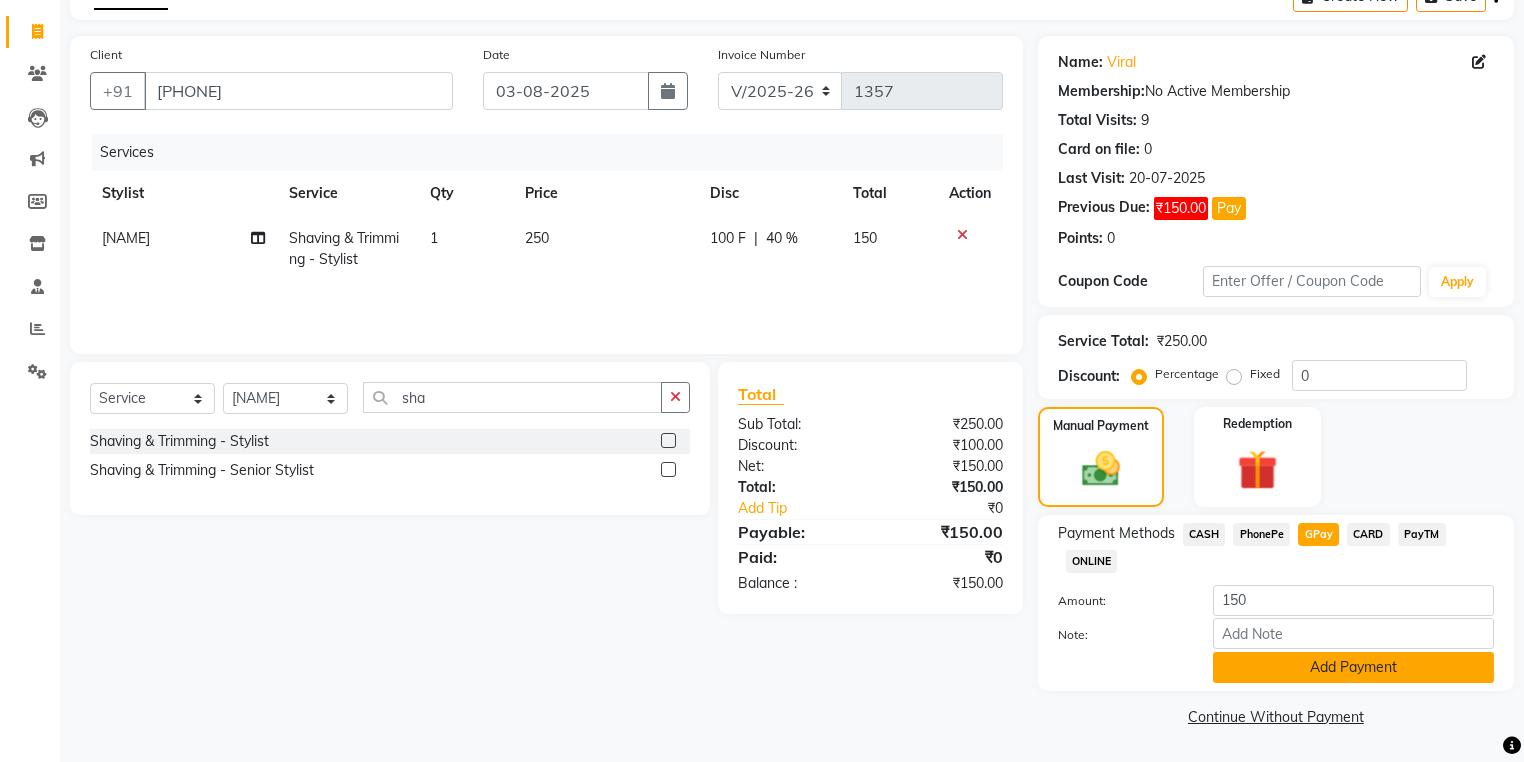 click on "Add Payment" 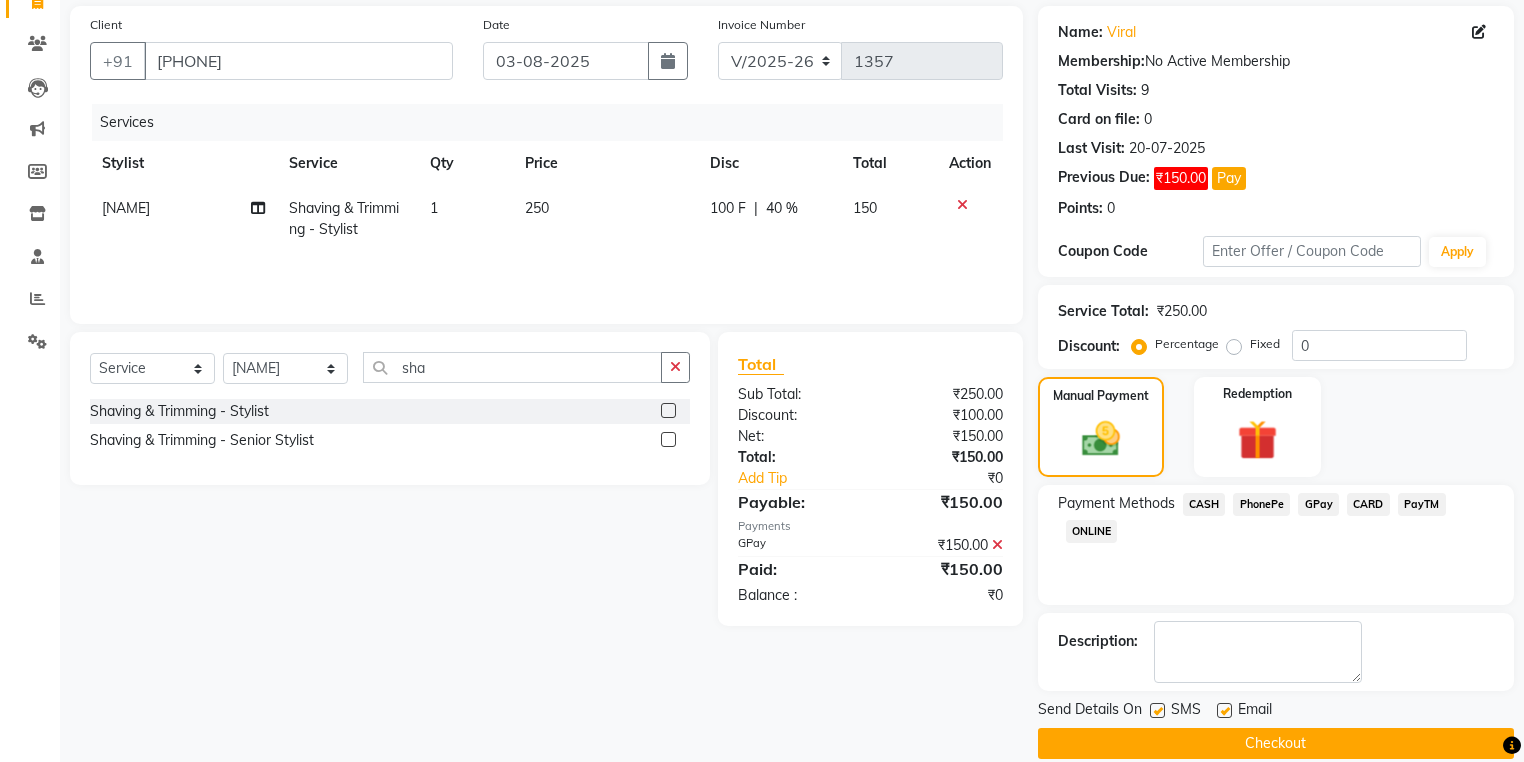 scroll, scrollTop: 169, scrollLeft: 0, axis: vertical 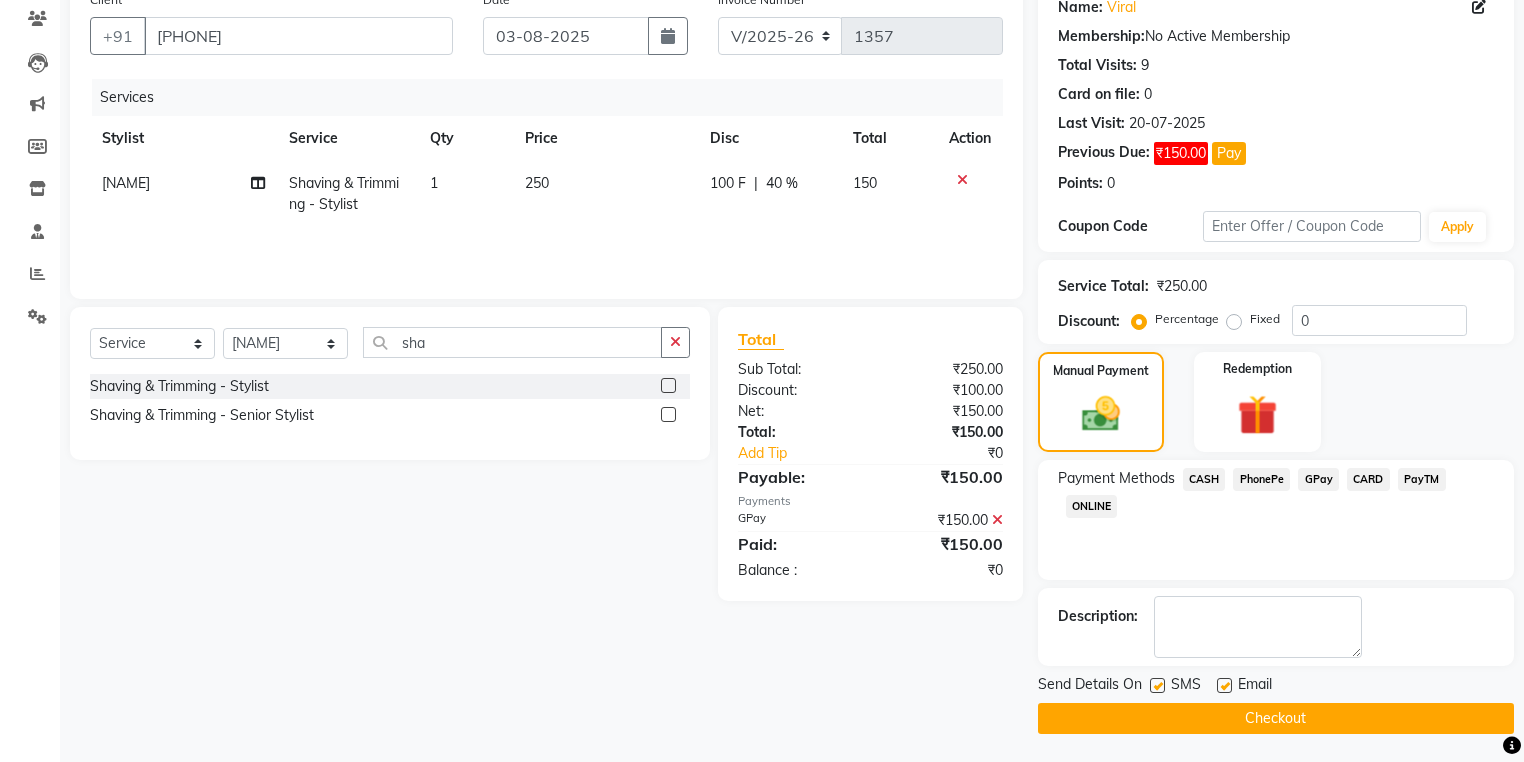 click 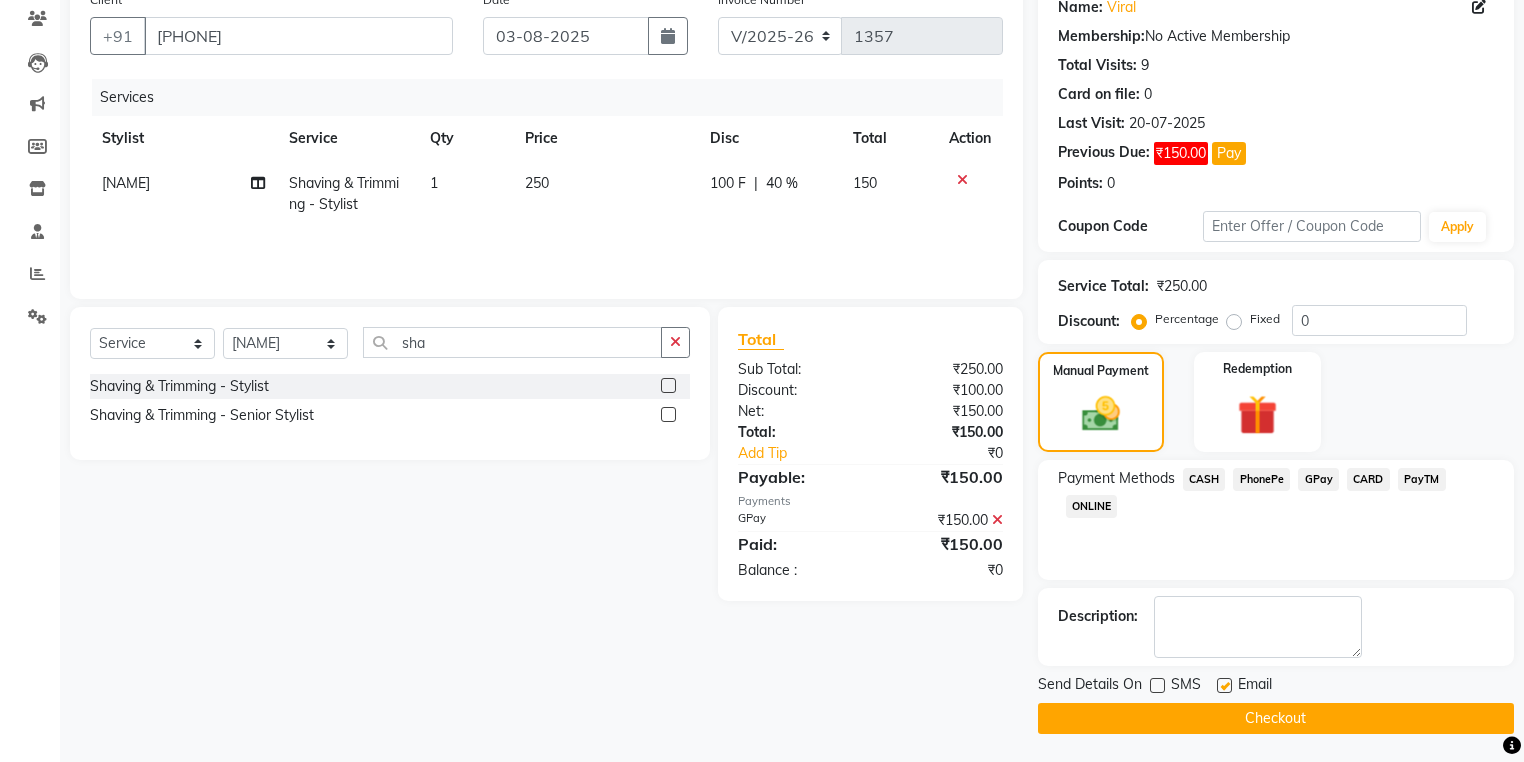 click on "Checkout" 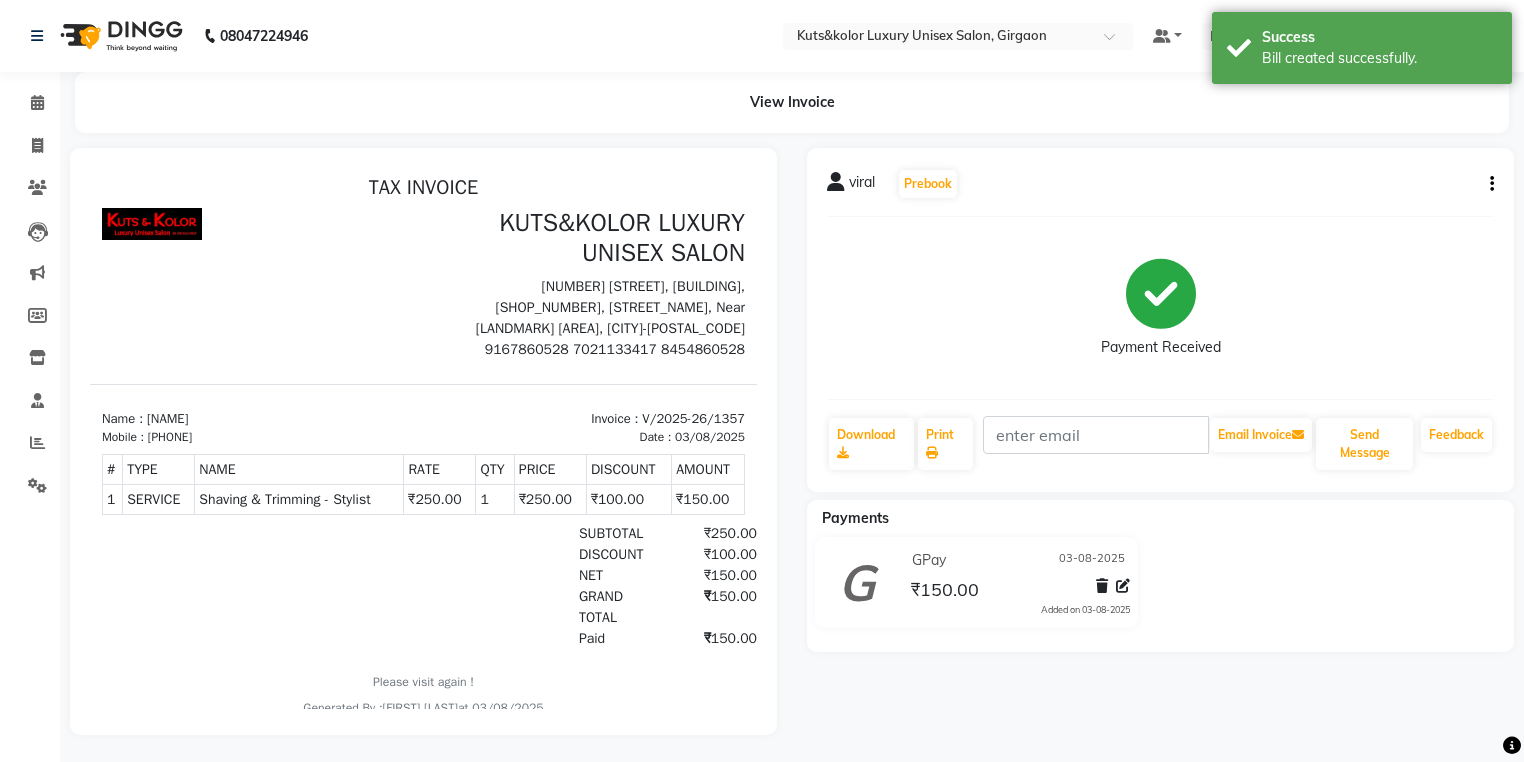 scroll, scrollTop: 0, scrollLeft: 0, axis: both 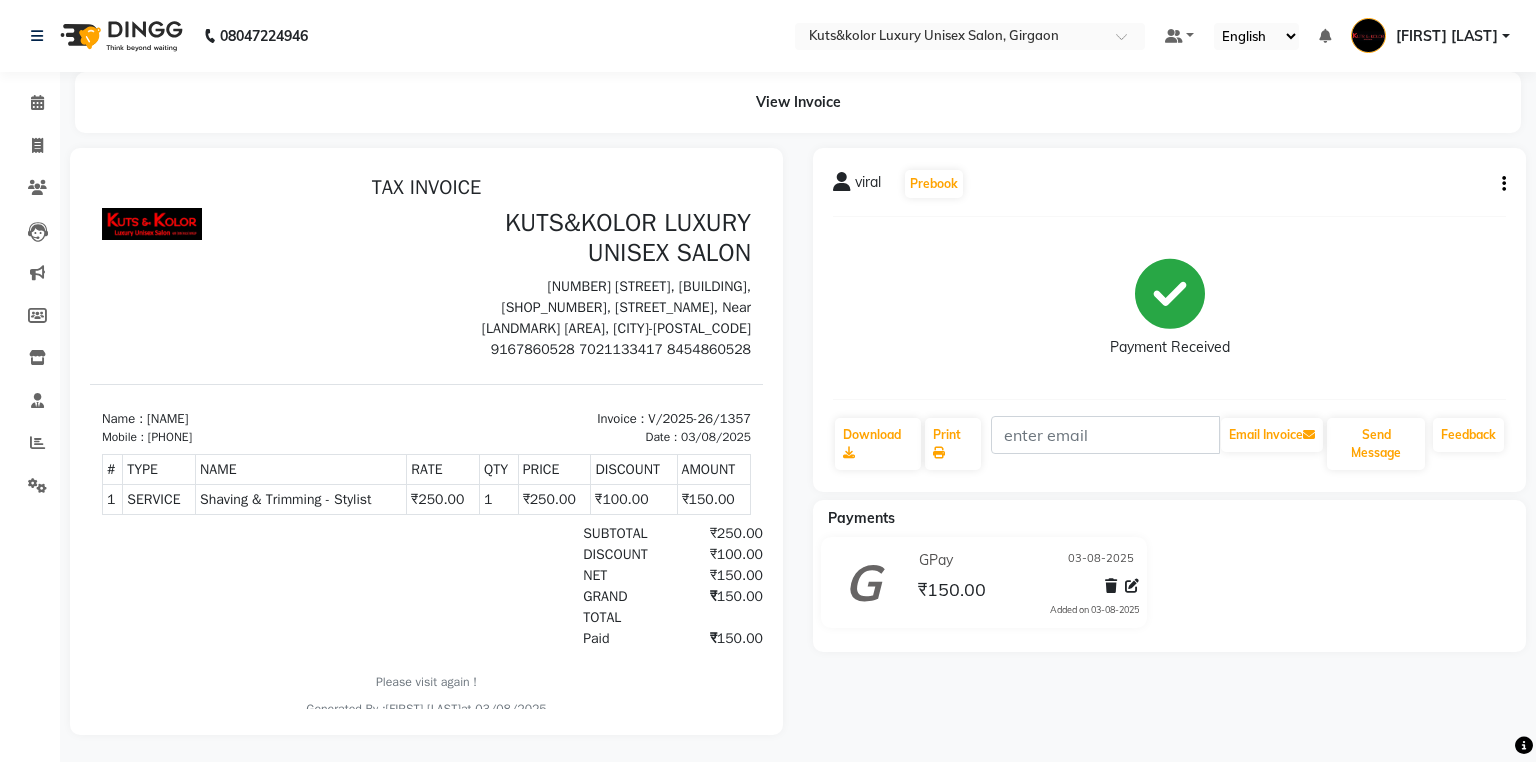 select on "service" 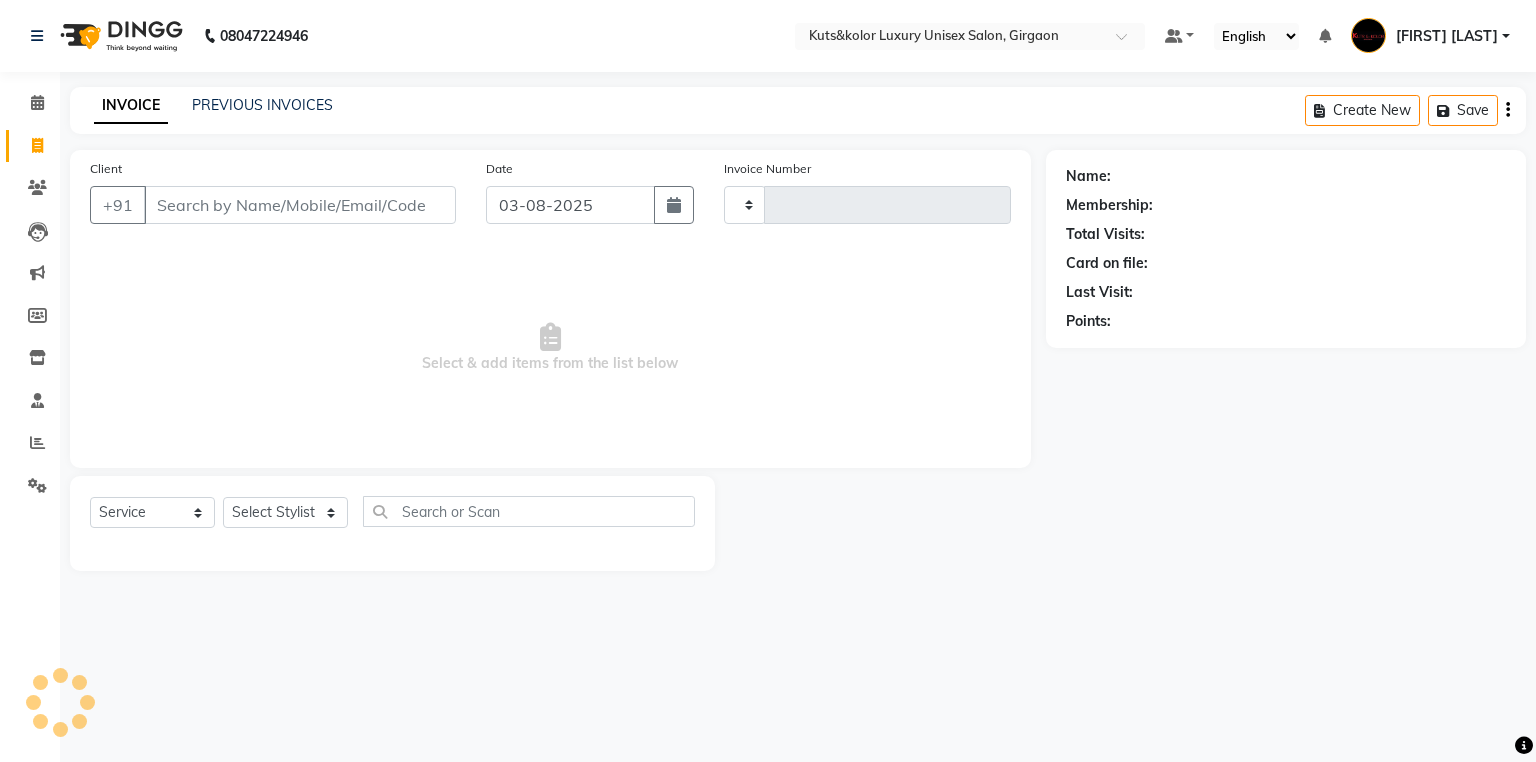 type on "1358" 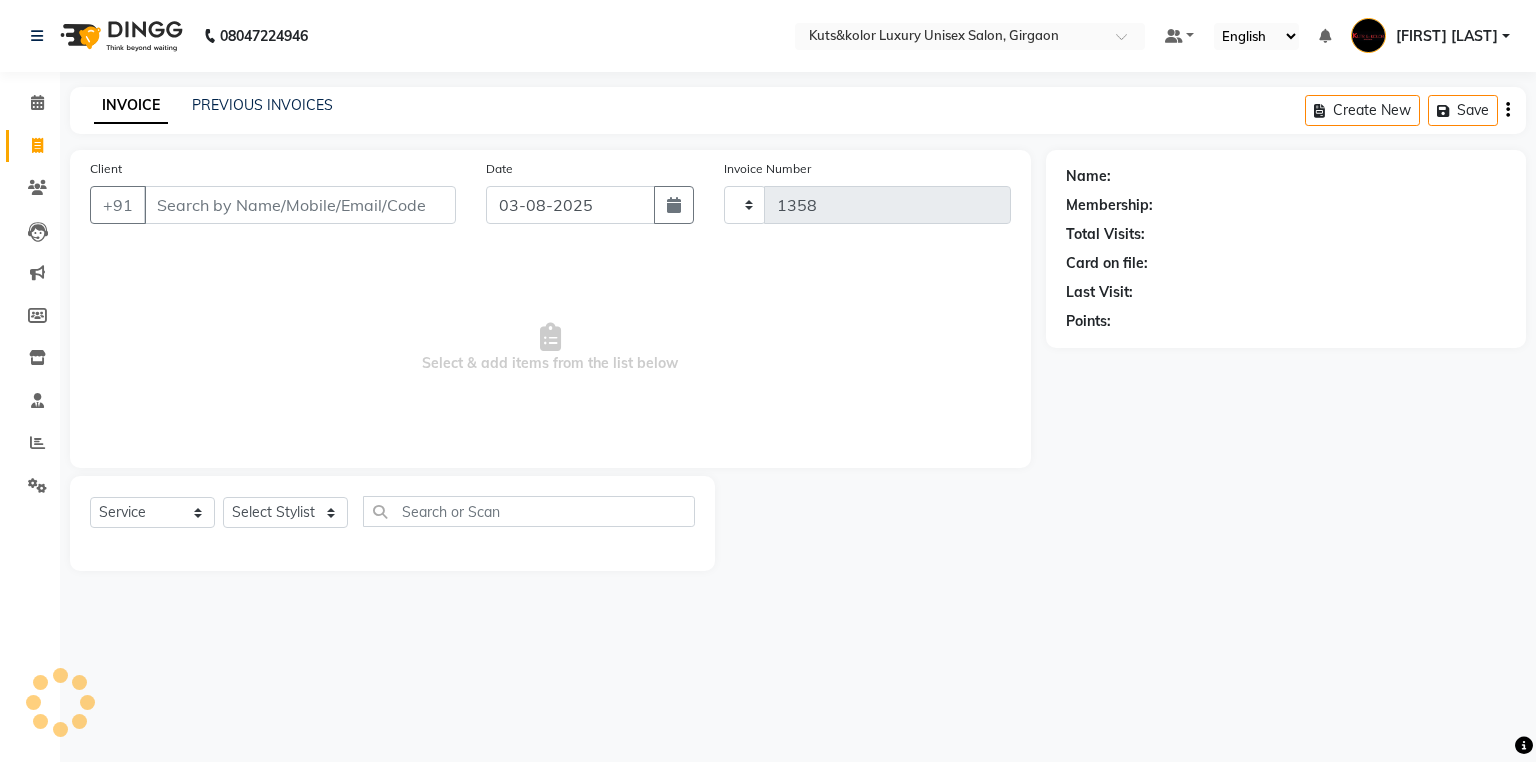 select on "7374" 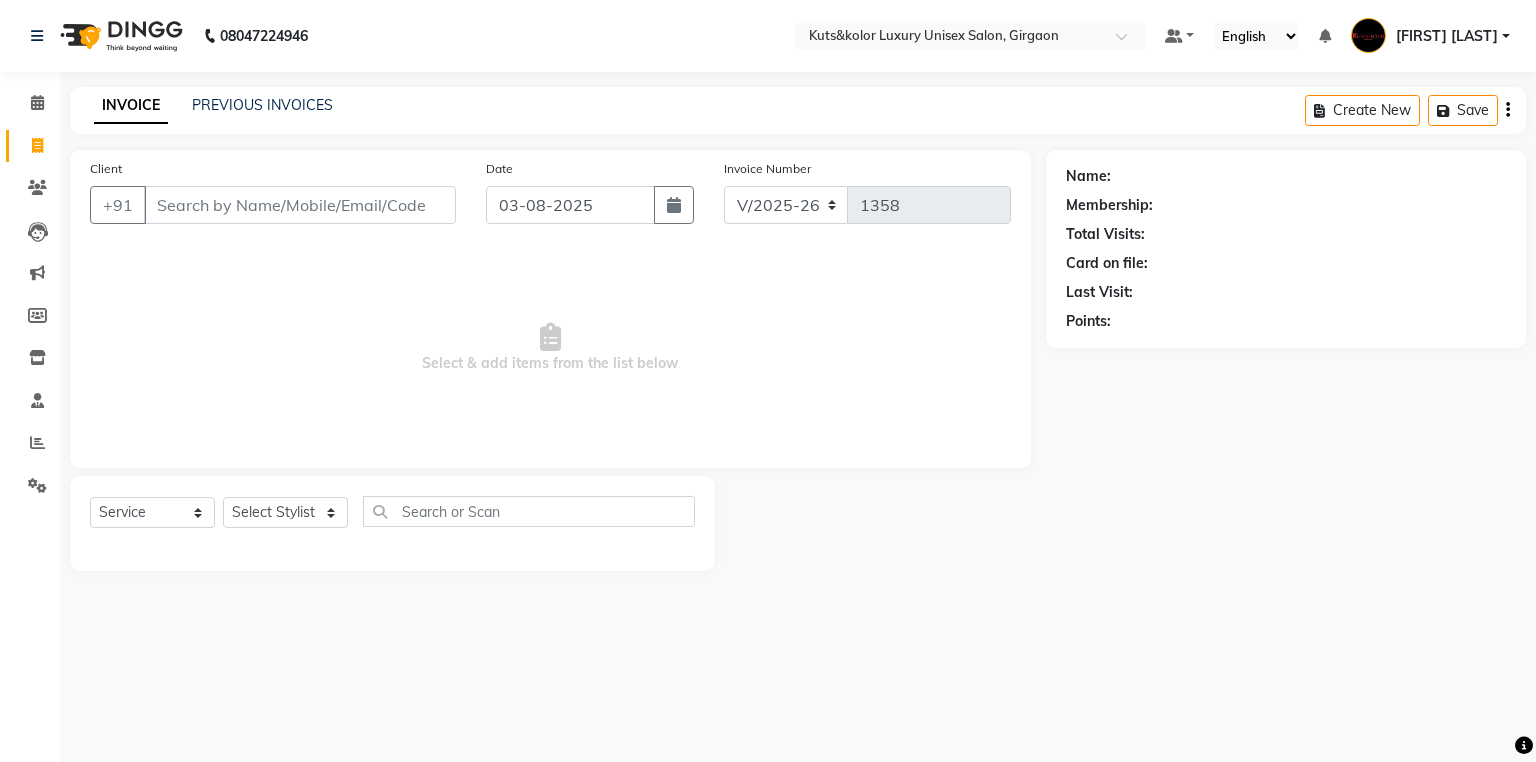 click on "INVOICE PREVIOUS INVOICES Create New   Save" 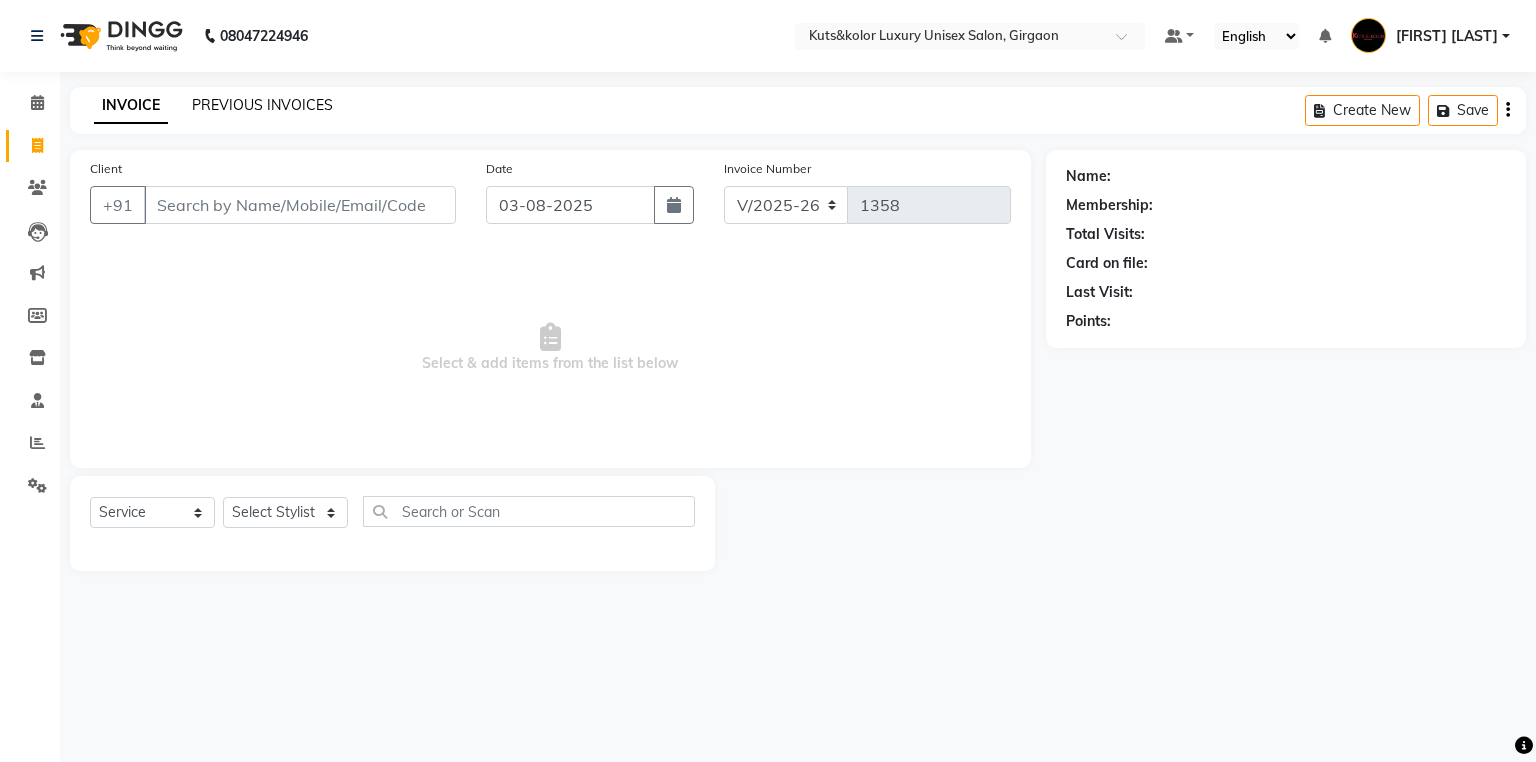 click on "PREVIOUS INVOICES" 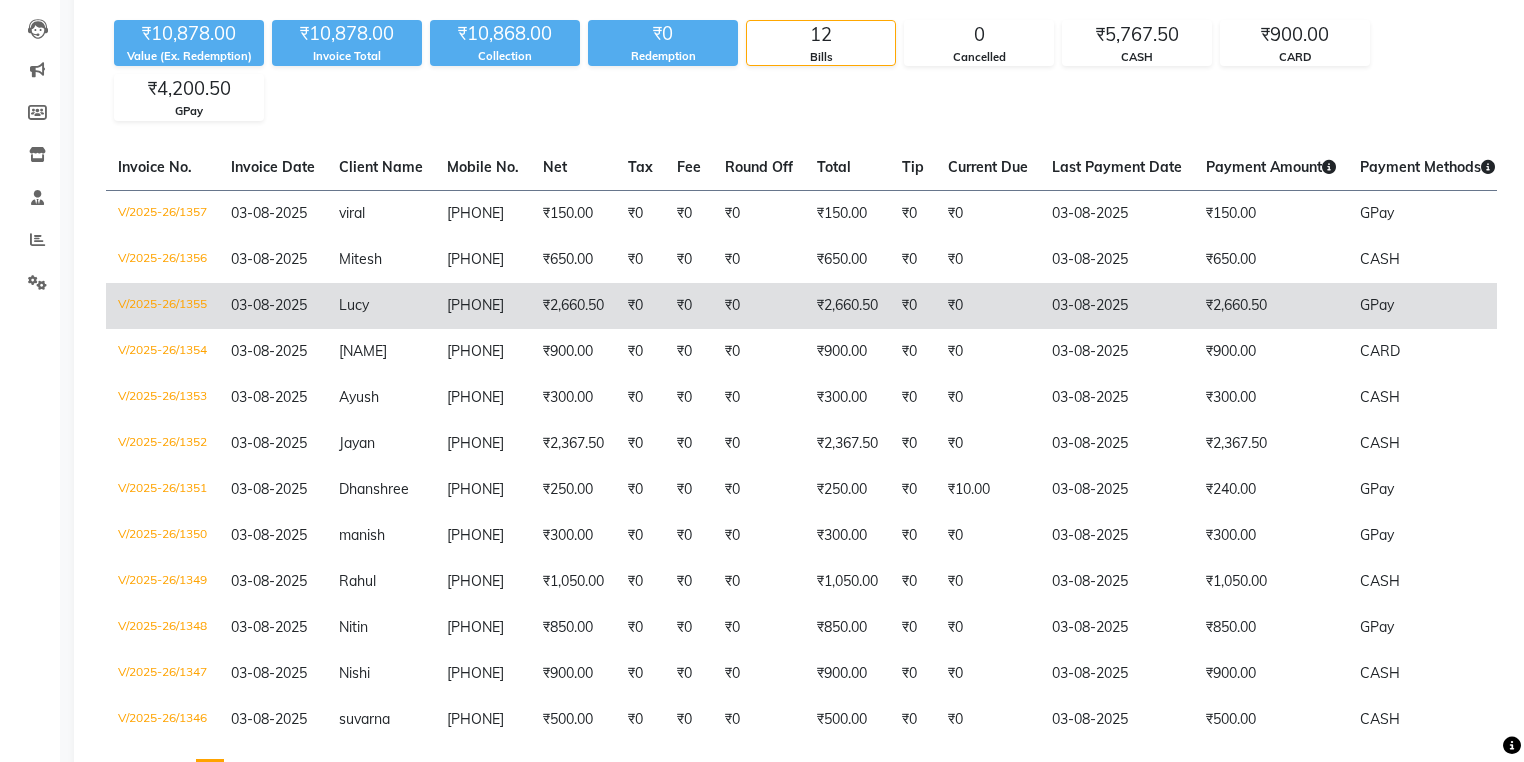 scroll, scrollTop: 0, scrollLeft: 0, axis: both 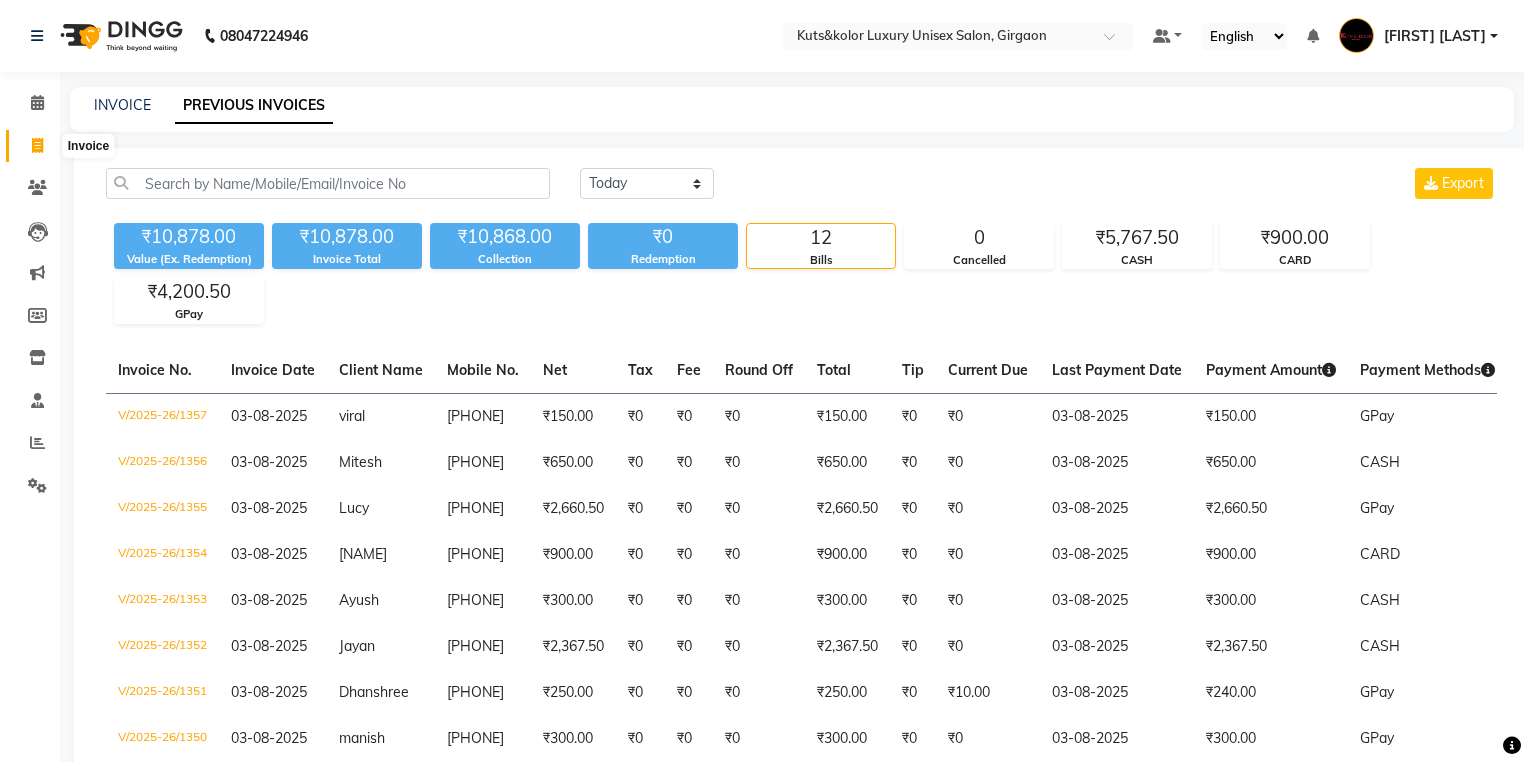 click 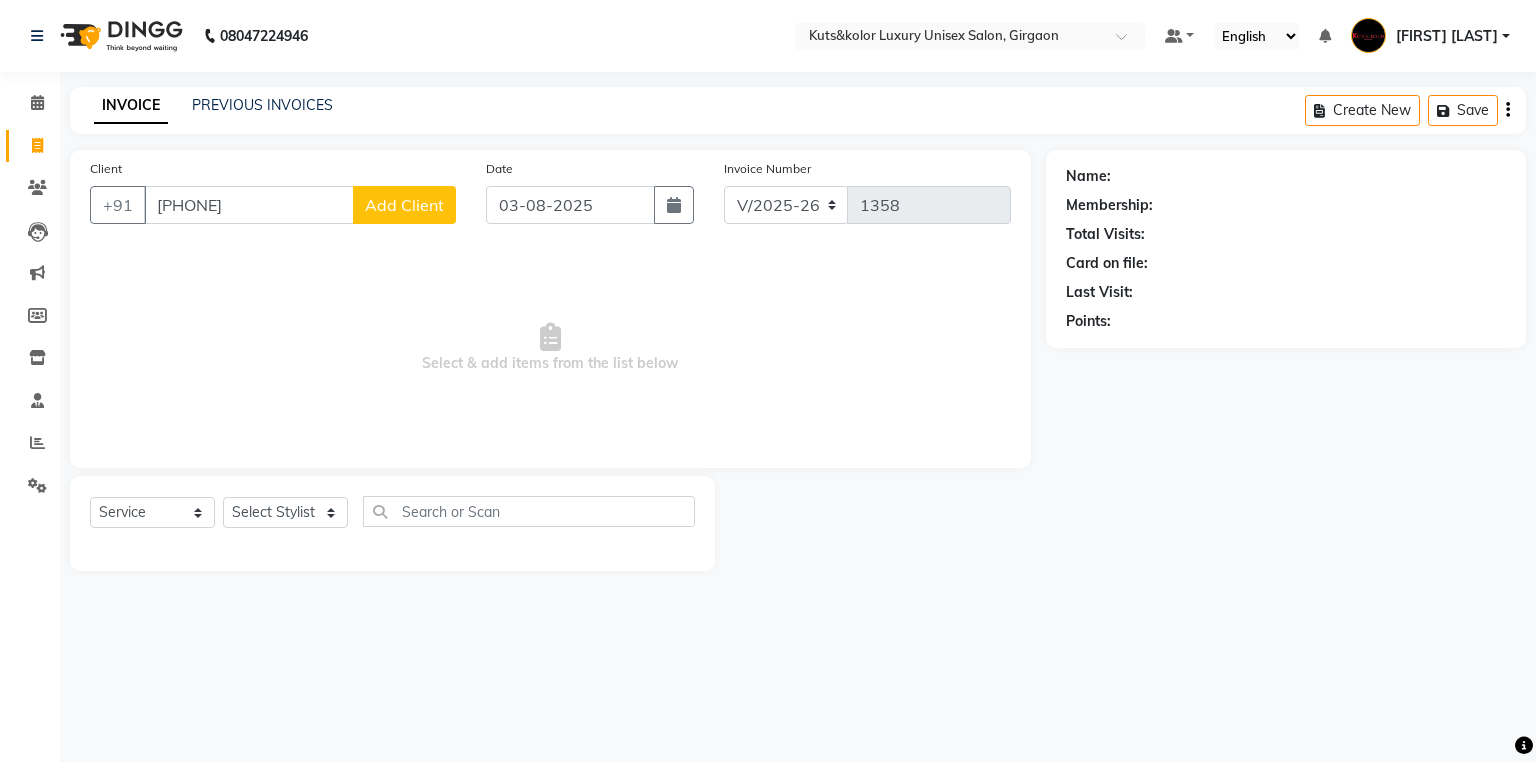click on "[PHONE]" at bounding box center (249, 205) 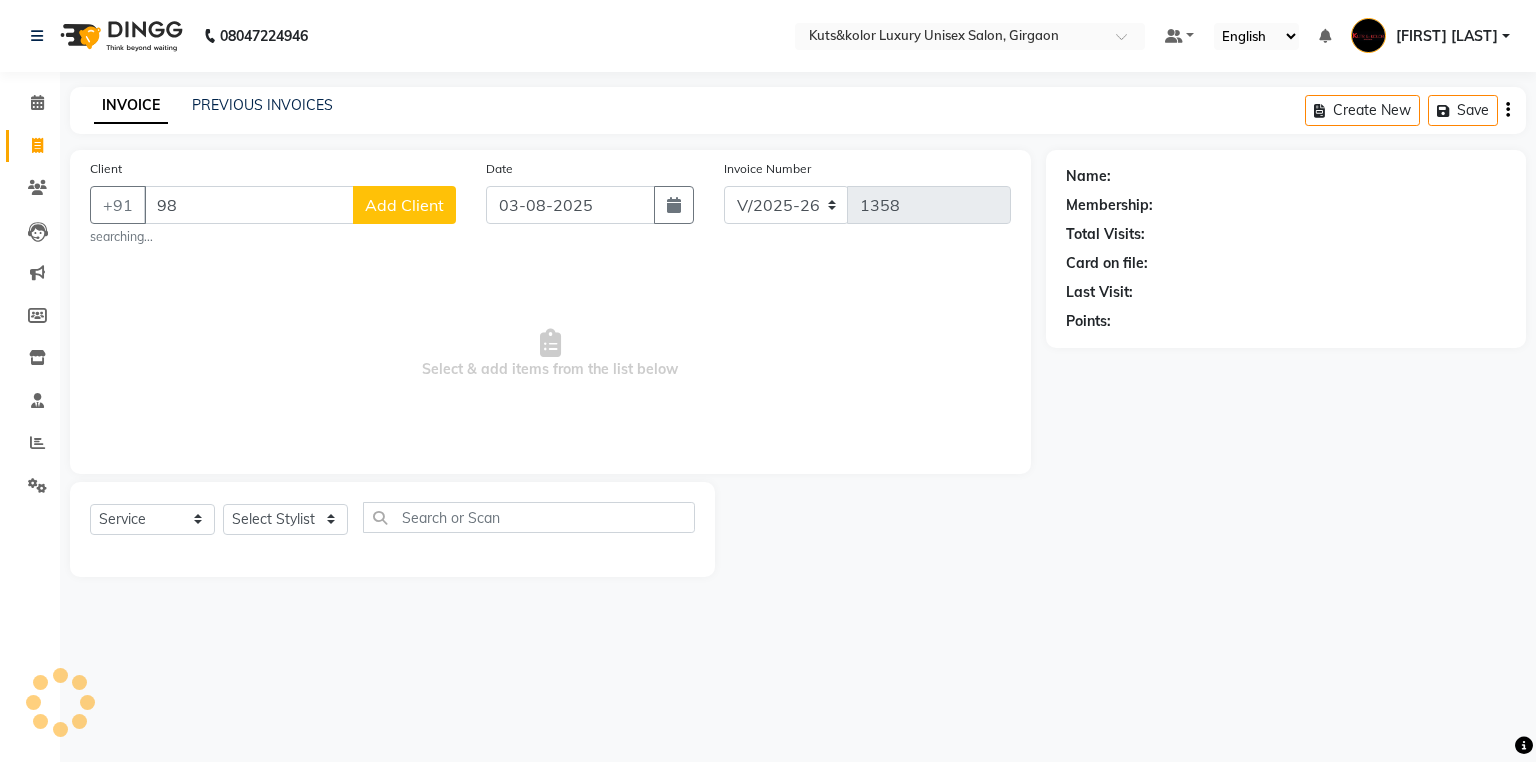 type on "9" 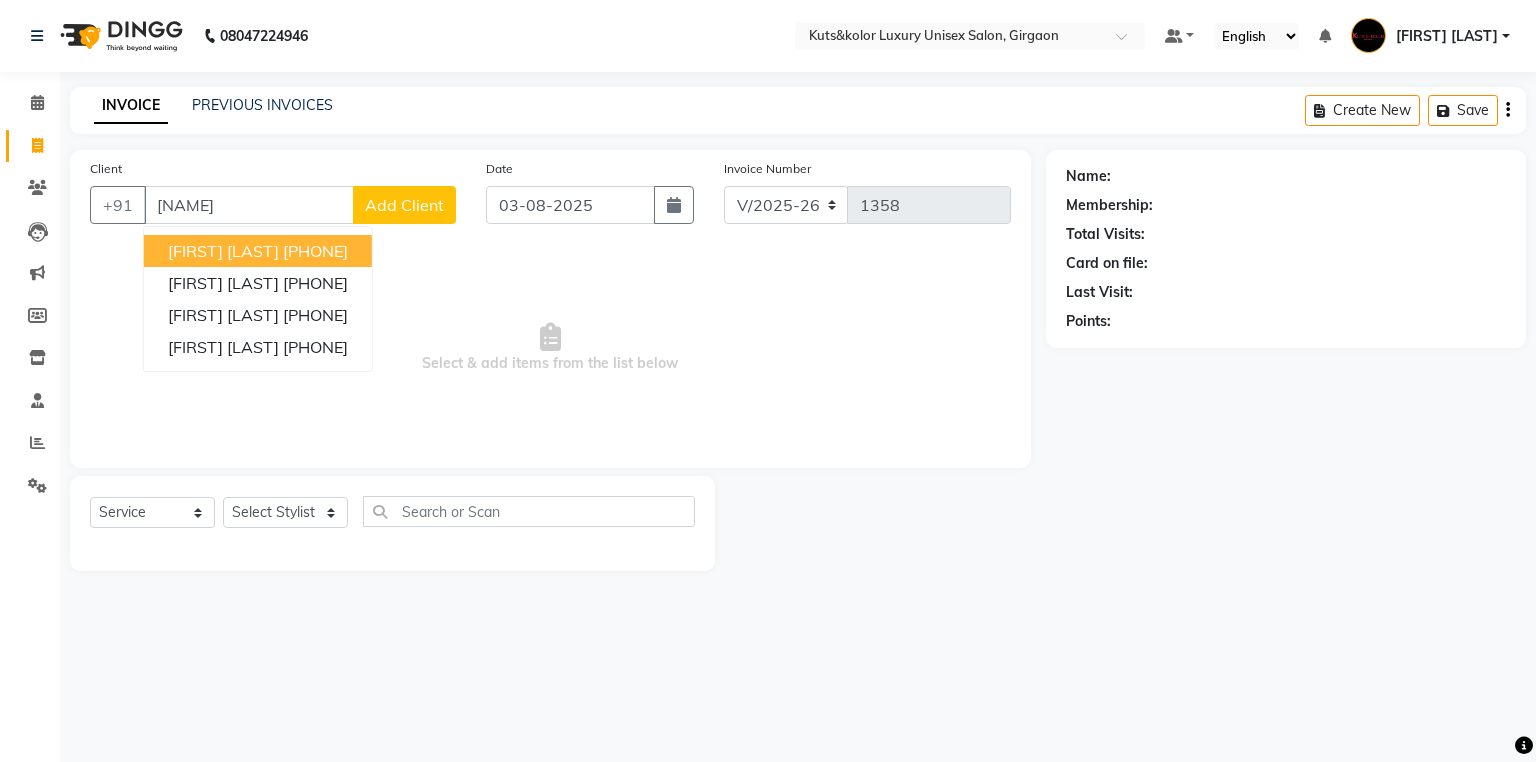 click on "[NAME]" at bounding box center [249, 205] 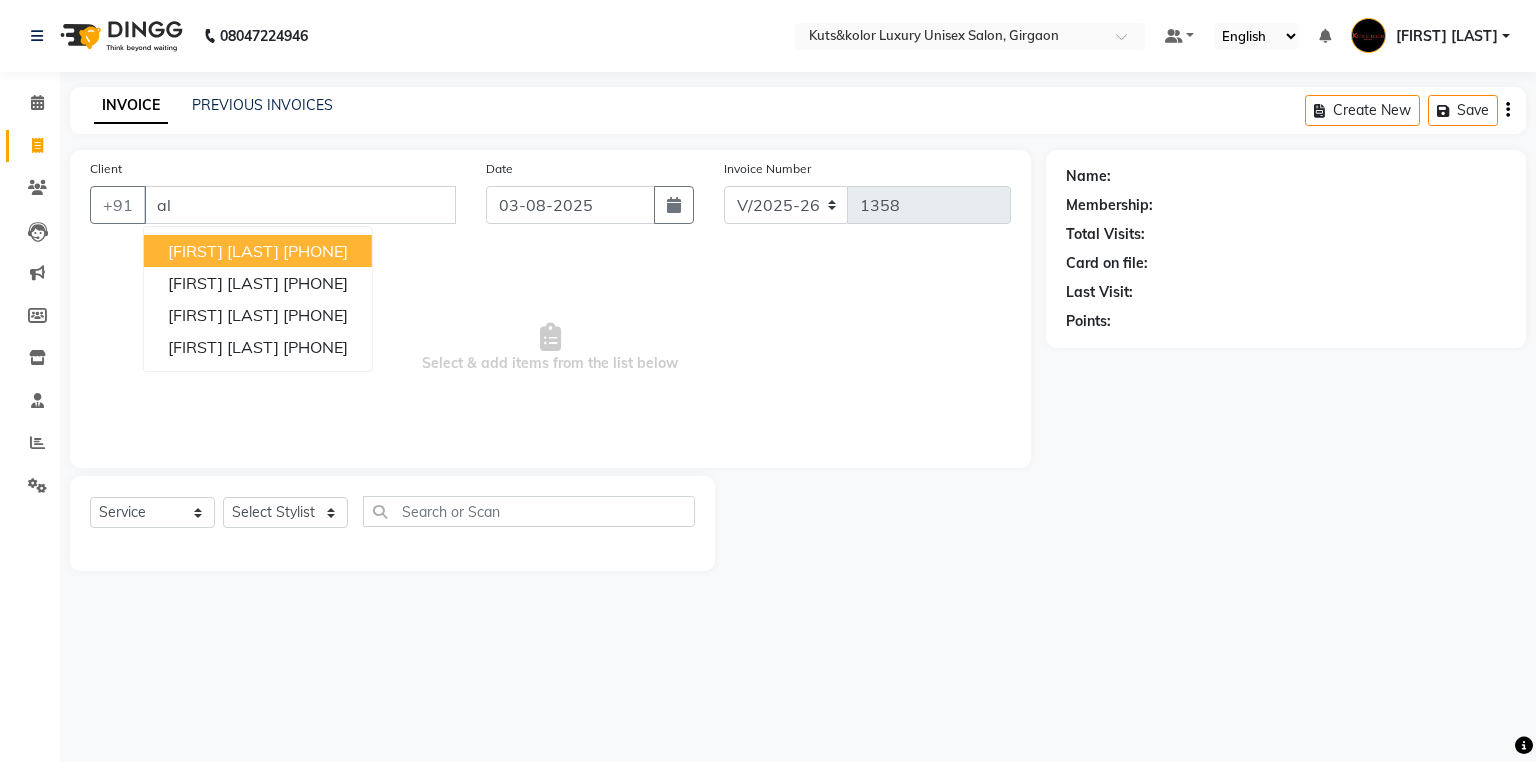 type on "a" 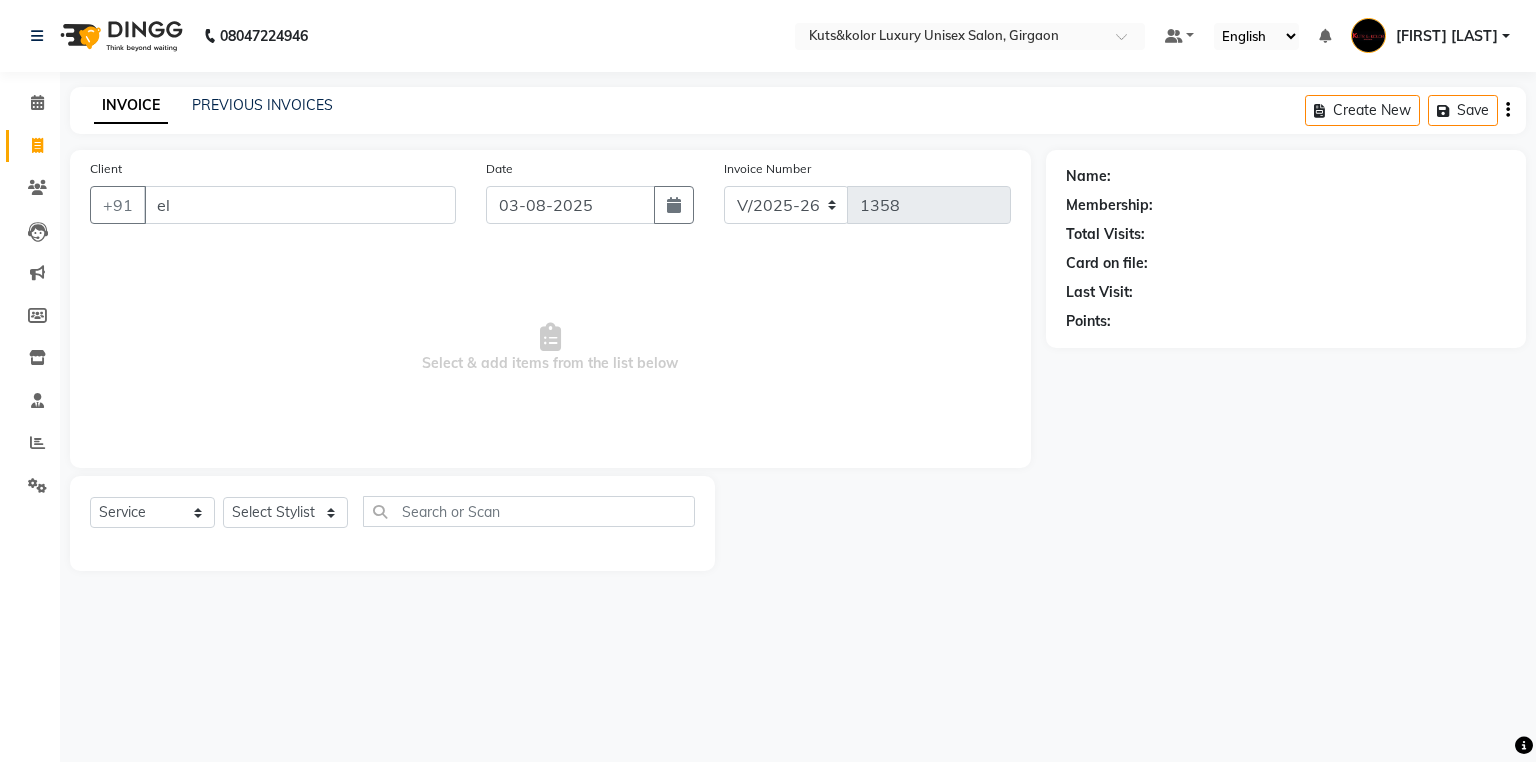 type on "e" 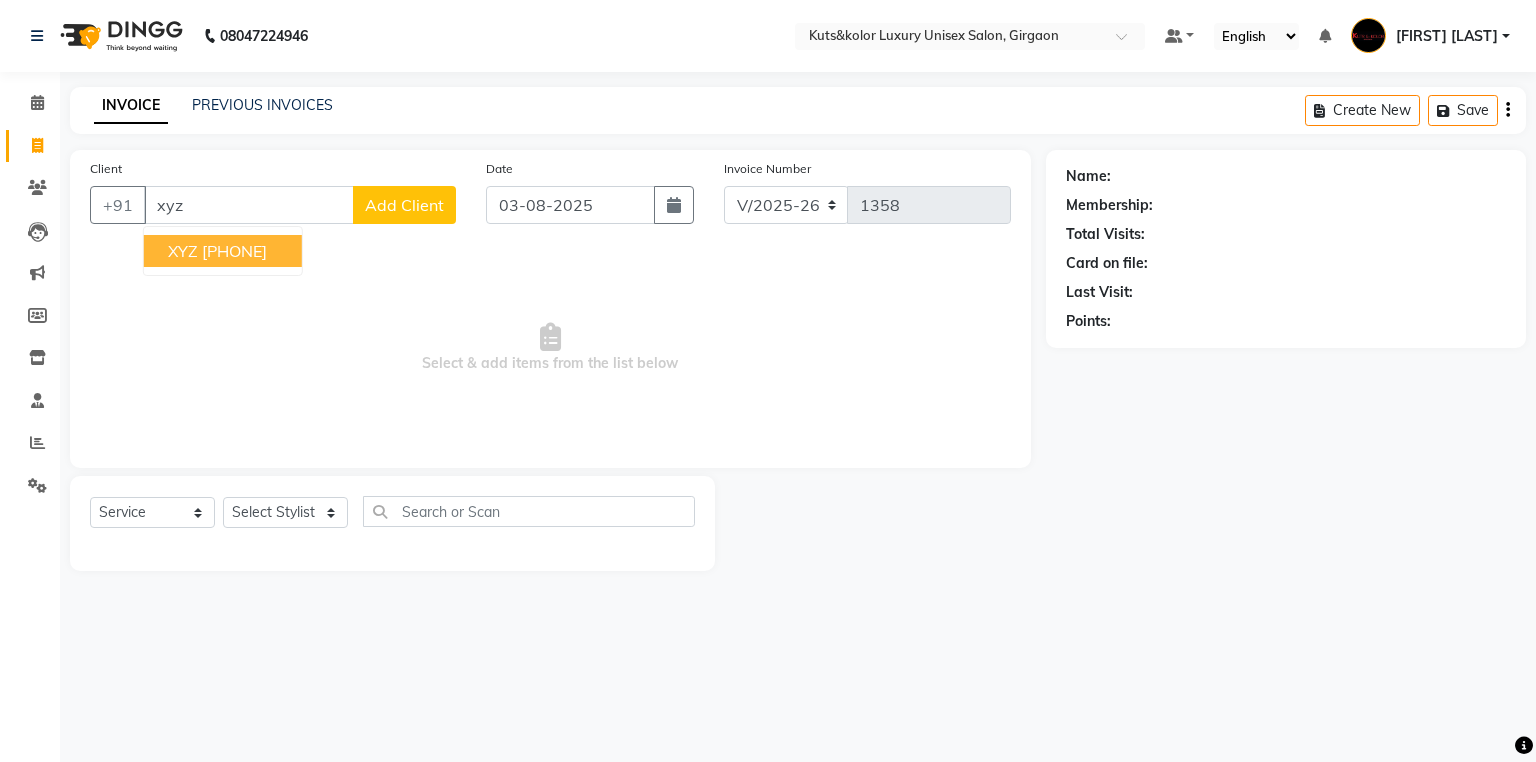 click on "XYZ [PHONE]" at bounding box center [223, 251] 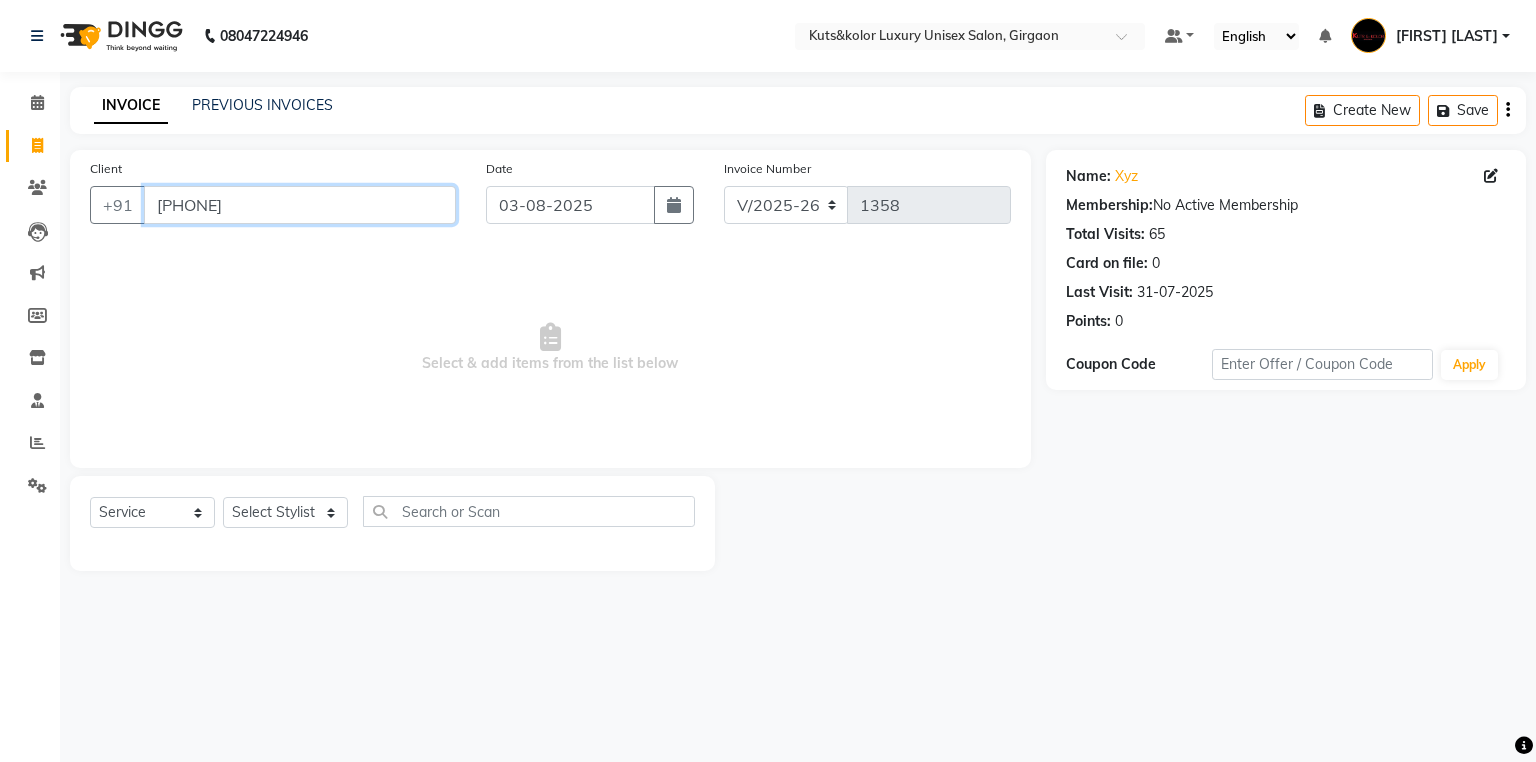 click on "[PHONE]" at bounding box center (300, 205) 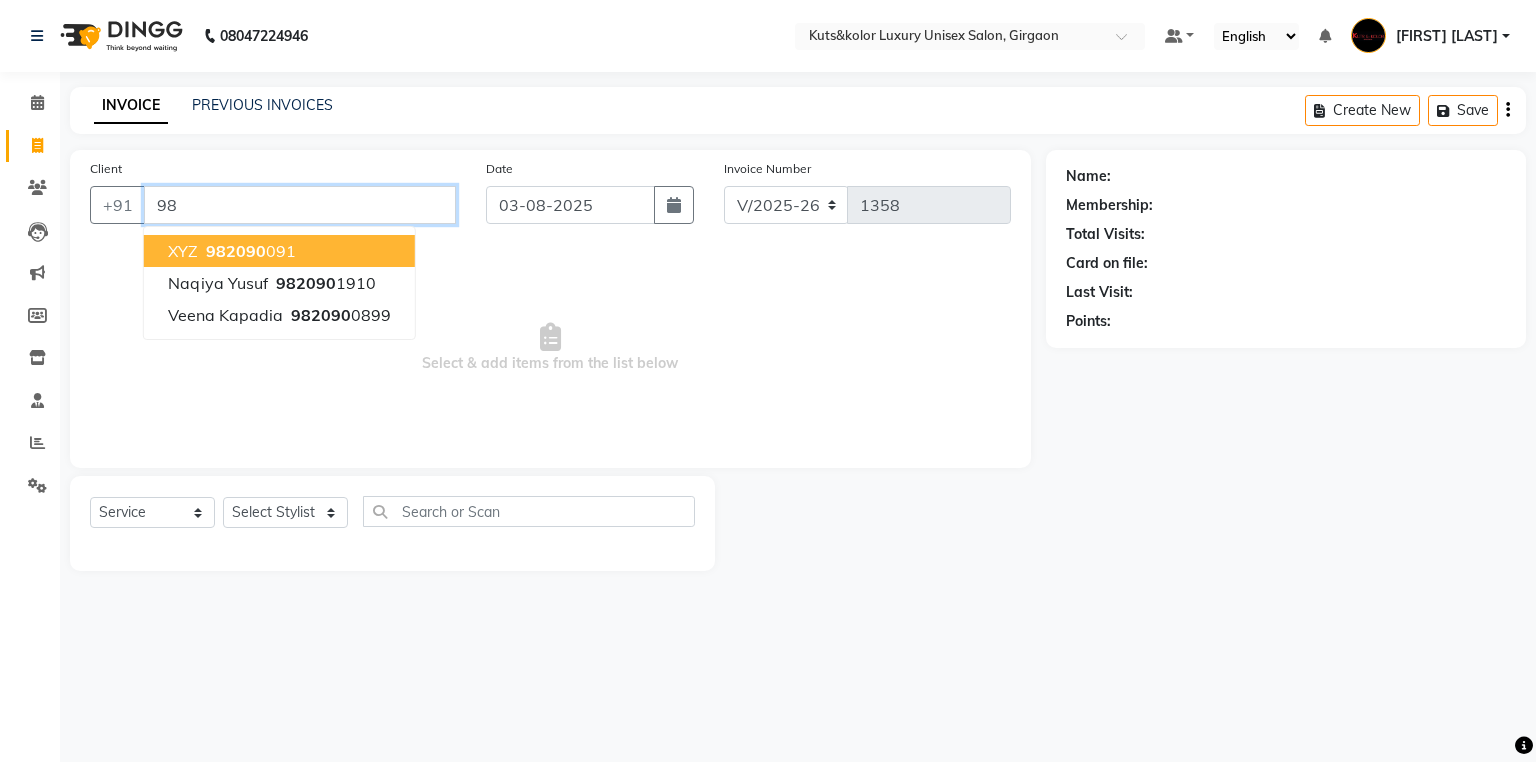 type on "9" 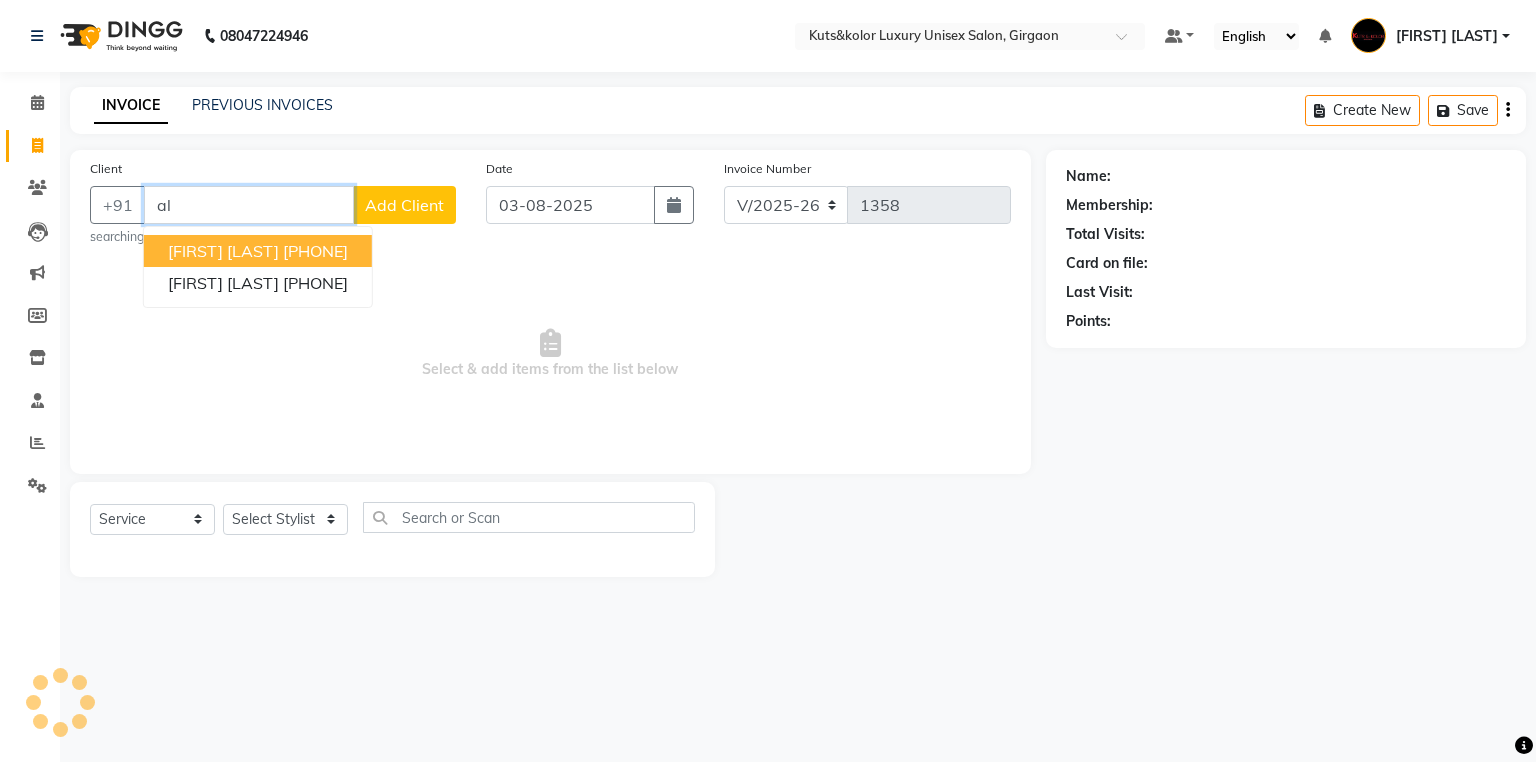 type on "a" 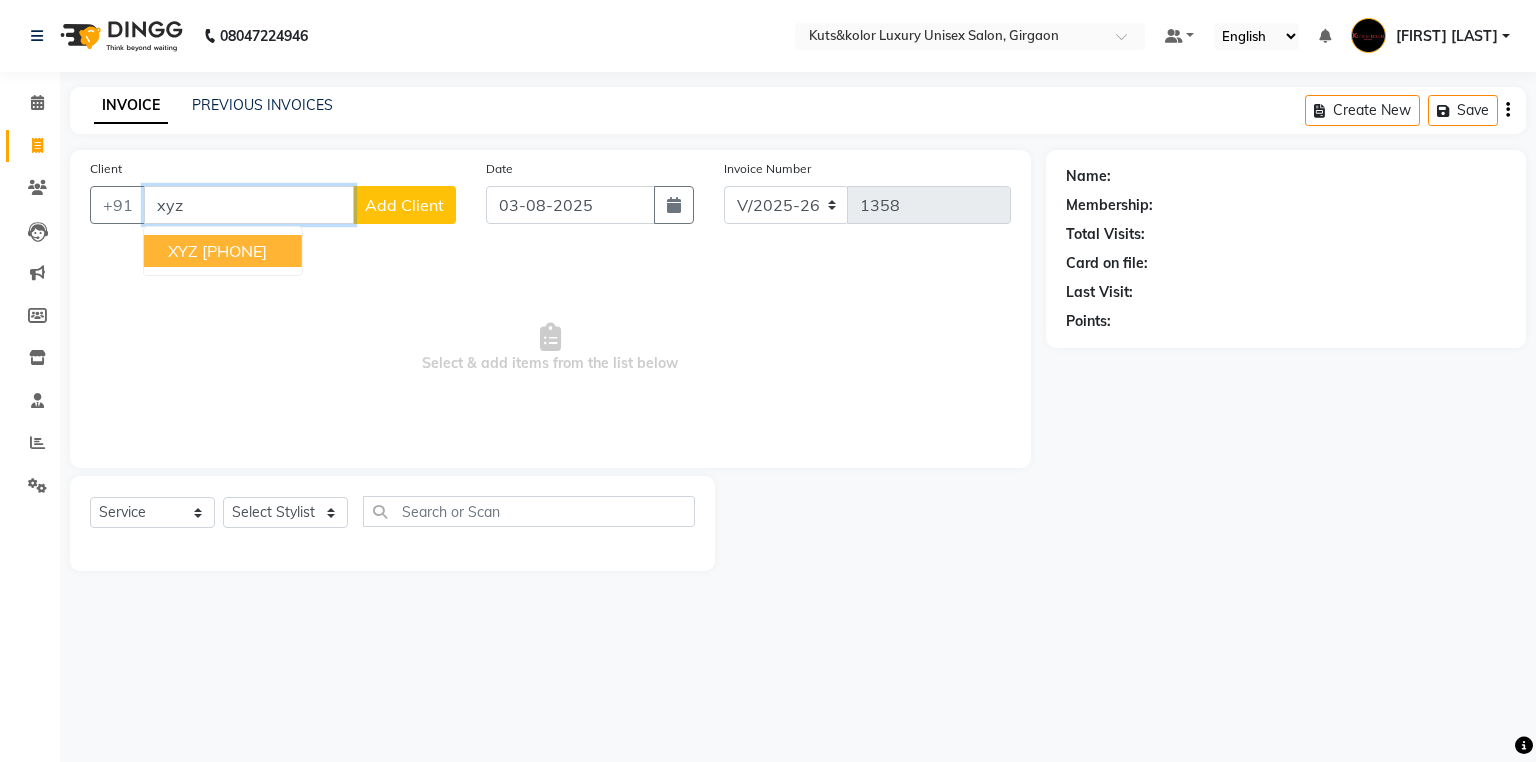 click on "[PHONE]" at bounding box center [234, 251] 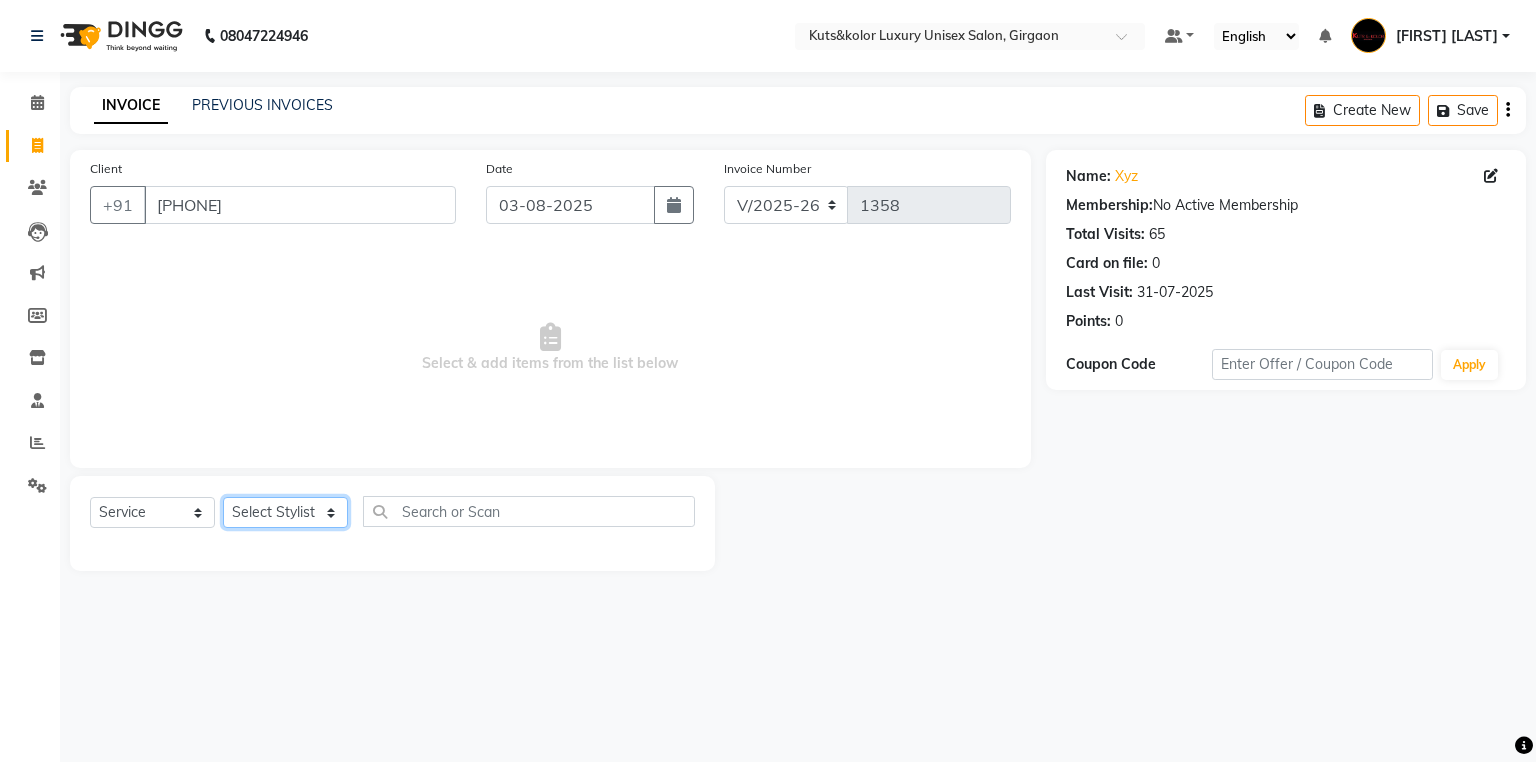 click on "Select Stylist [NAME] [NAME] [FIRST] [LAST] [NAME] (nail artist) [NAME] [NAME] [NAME] [NAME] [NAME] [NAME] [NAME] [NAME] [NAME]" 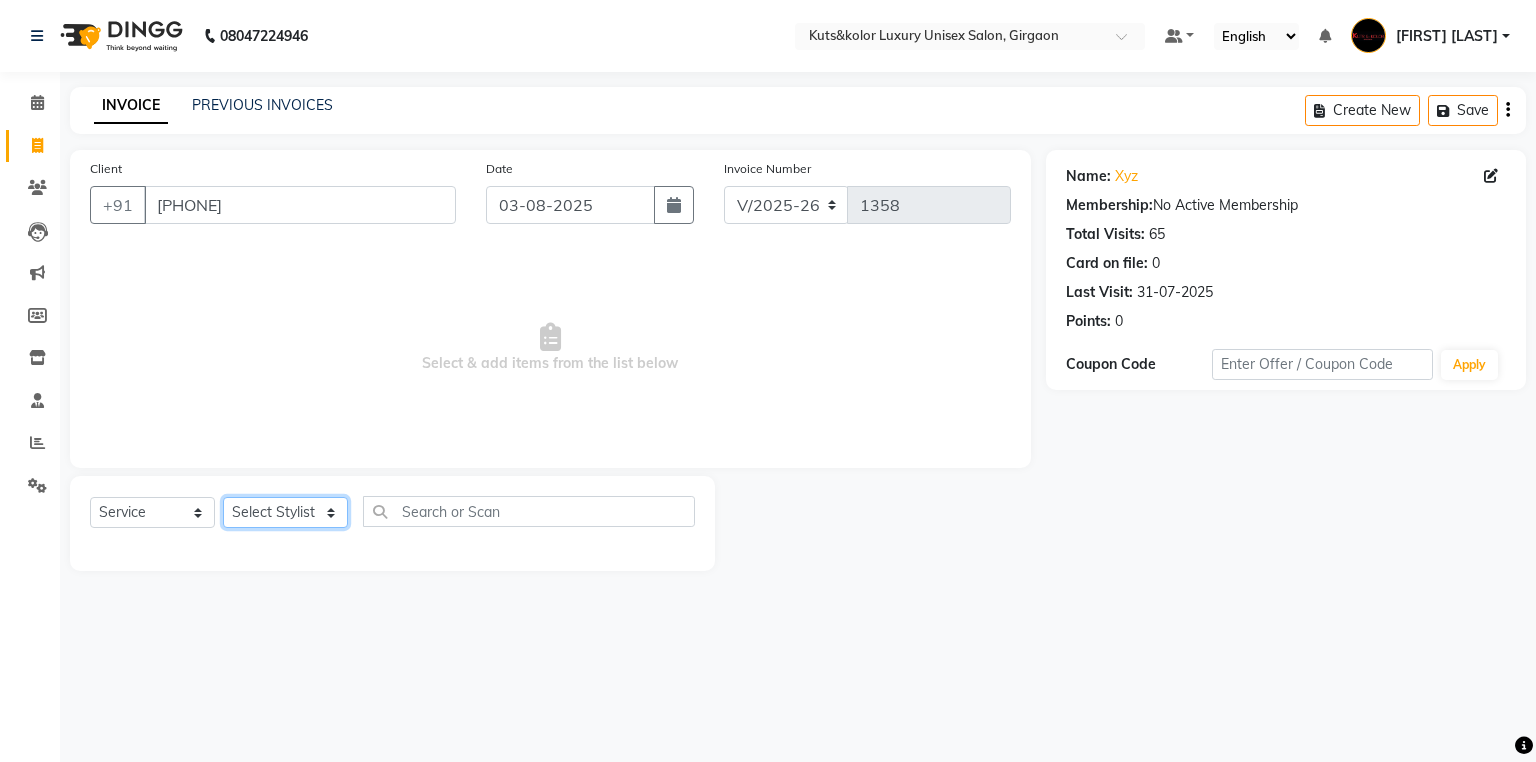 select on "67688" 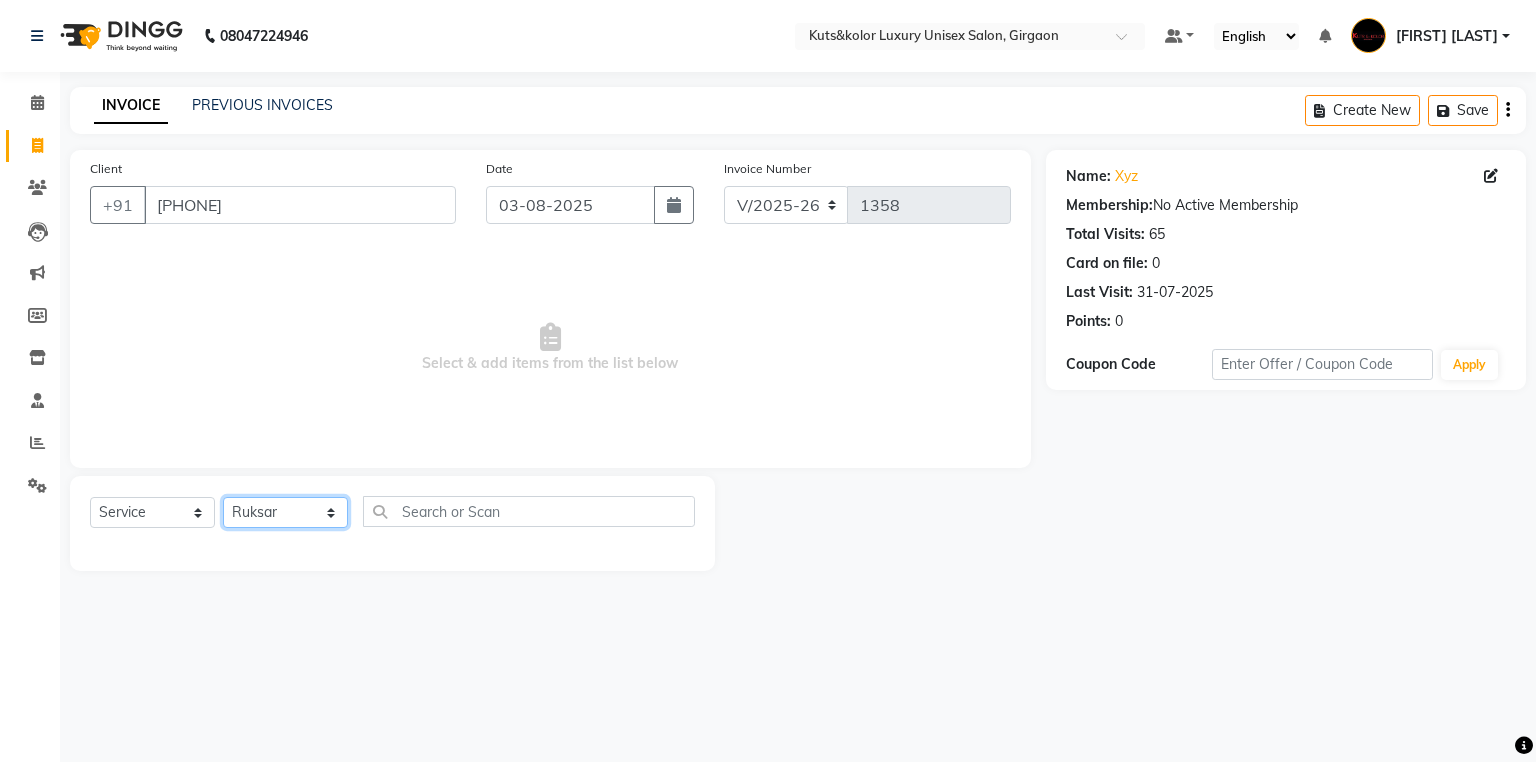click on "Select Stylist [NAME] [NAME] [FIRST] [LAST] [NAME] (nail artist) [NAME] [NAME] [NAME] [NAME] [NAME] [NAME] [NAME] [NAME] [NAME]" 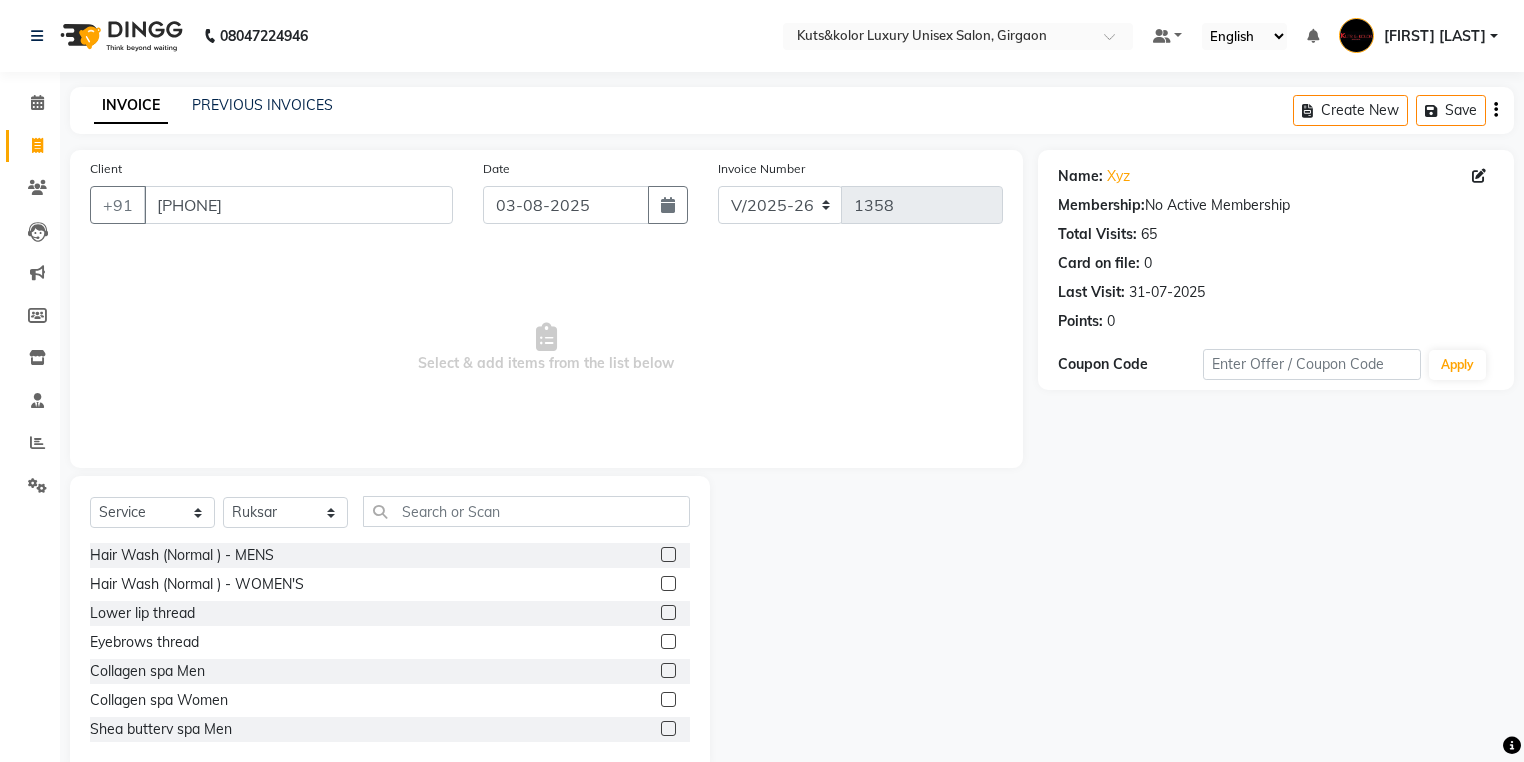 click 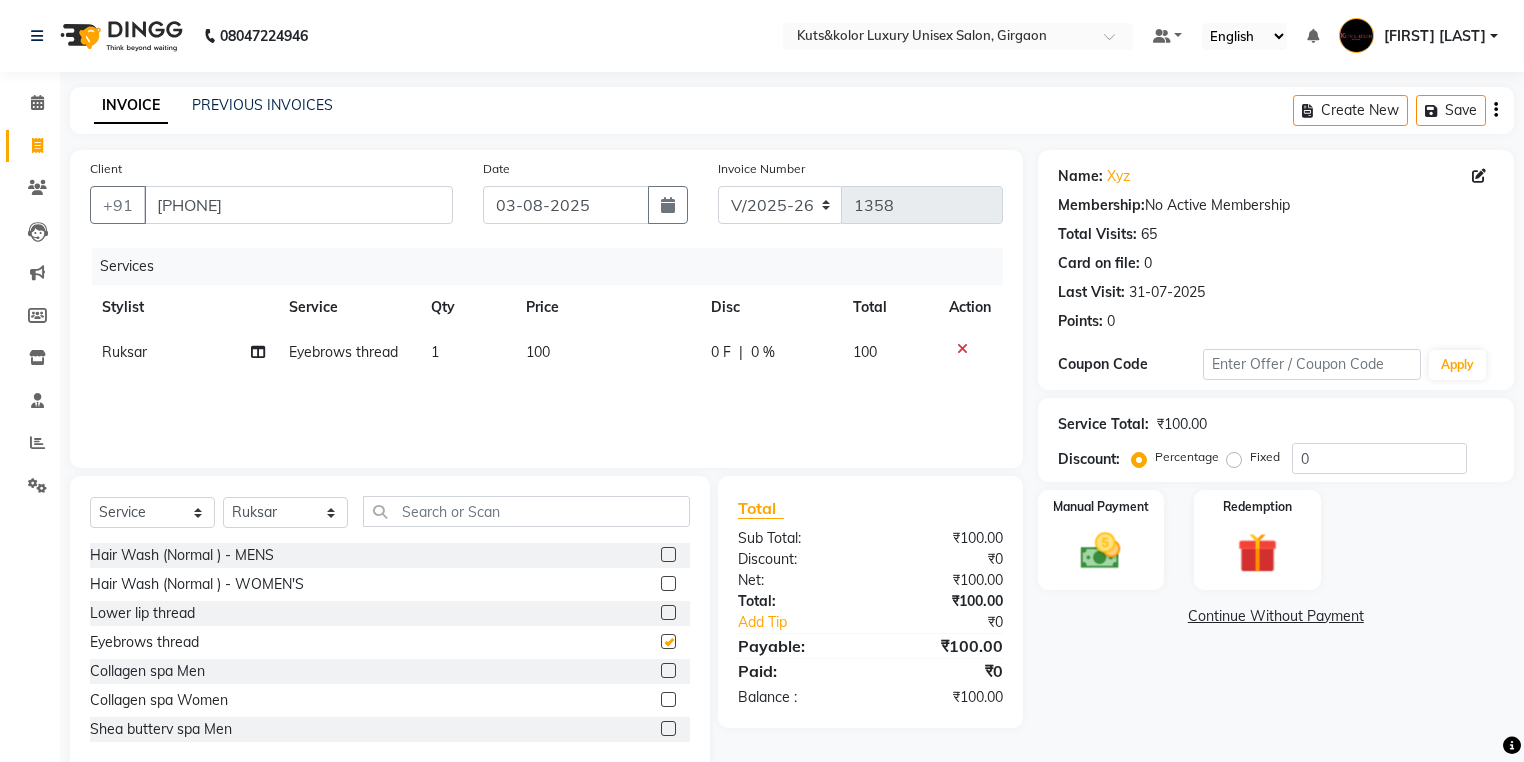 checkbox on "false" 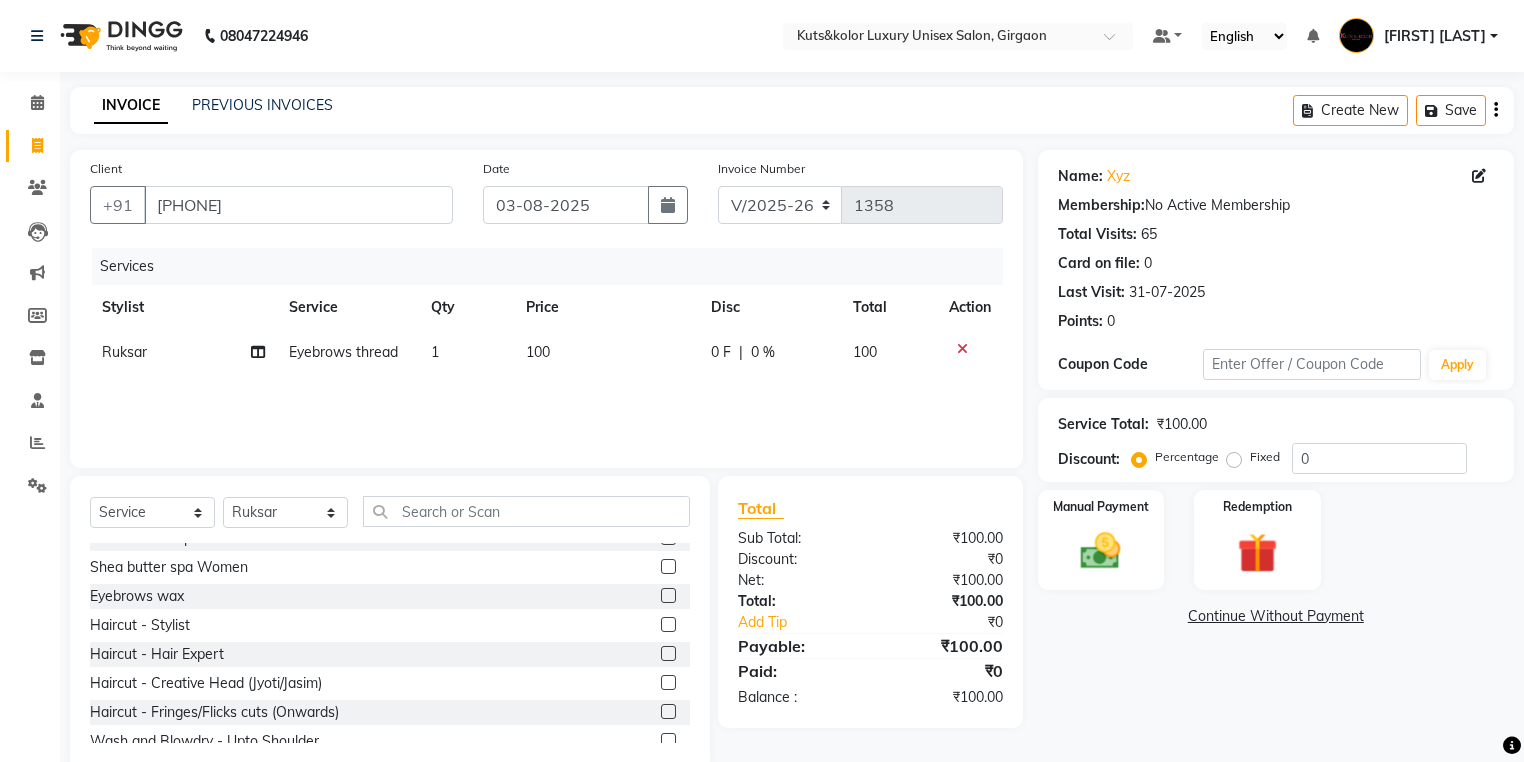 scroll, scrollTop: 240, scrollLeft: 0, axis: vertical 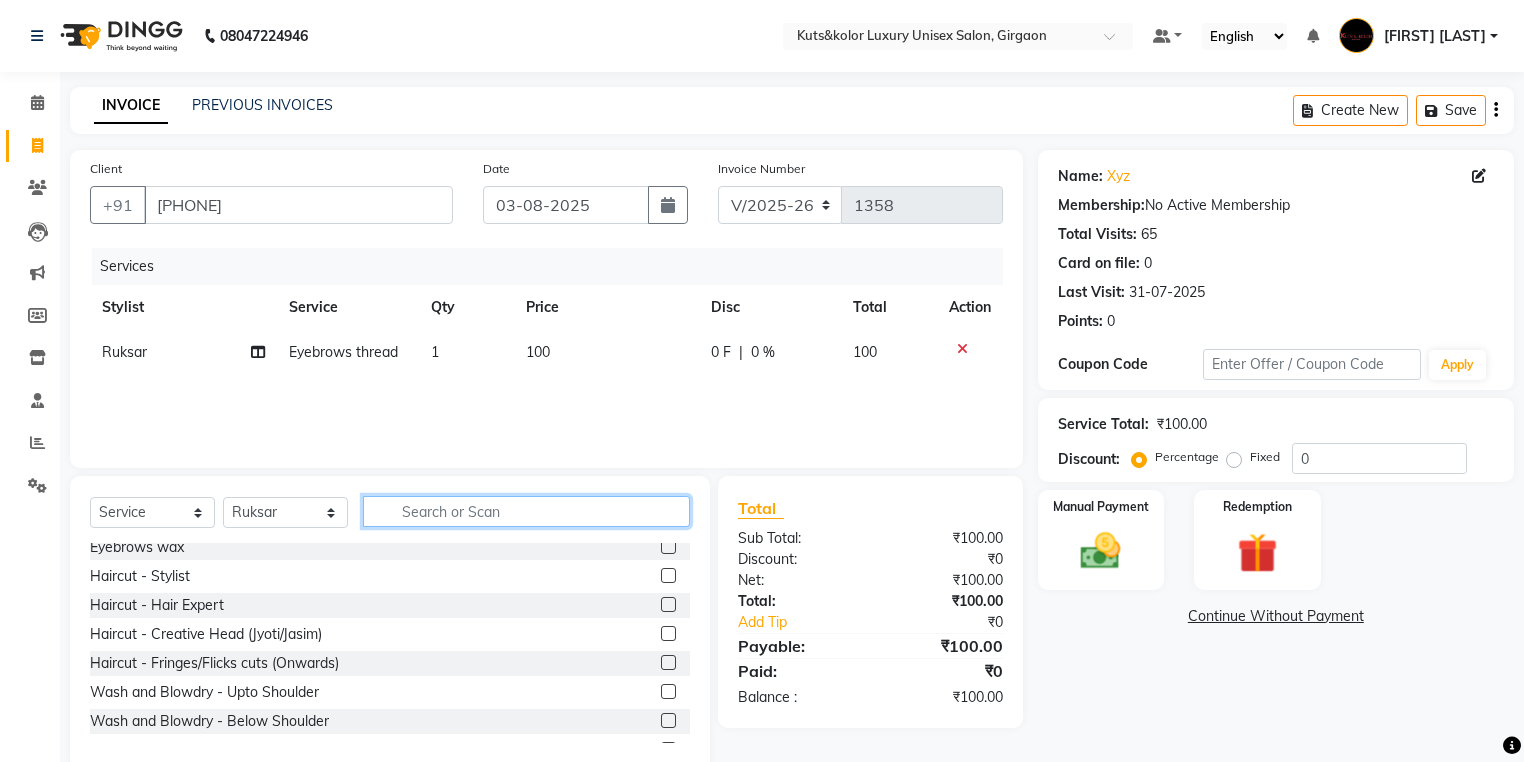click 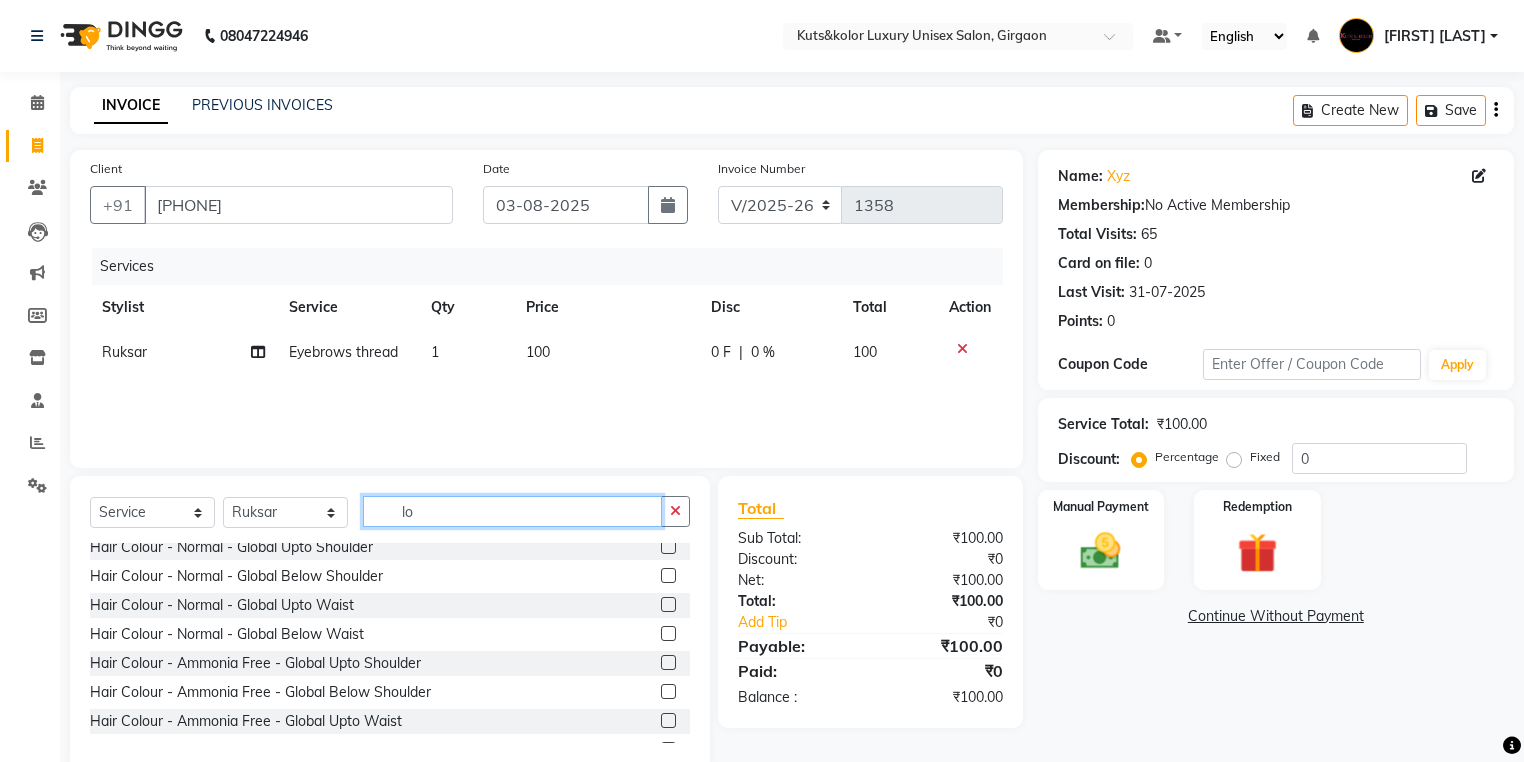 scroll, scrollTop: 0, scrollLeft: 0, axis: both 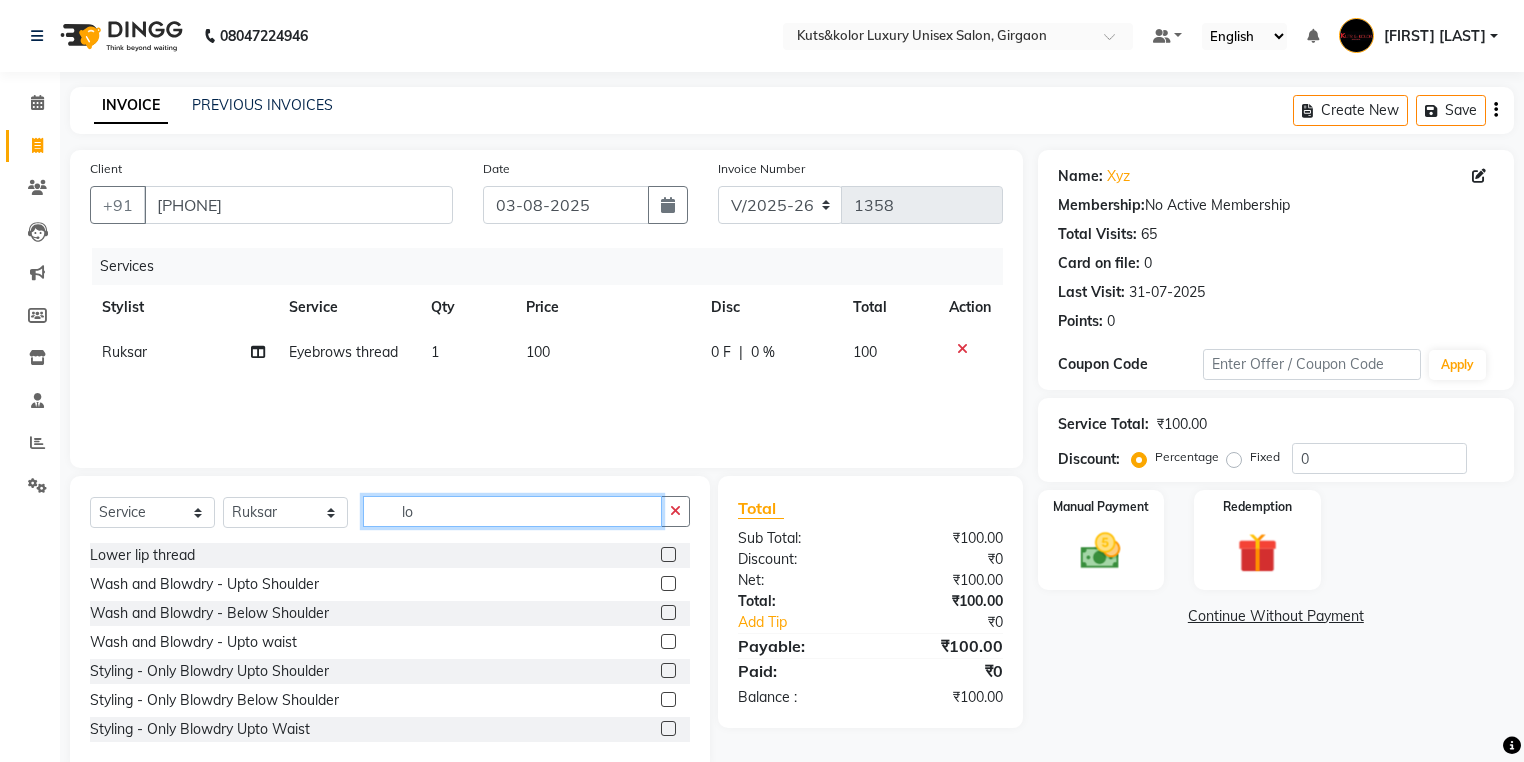 type on "lo" 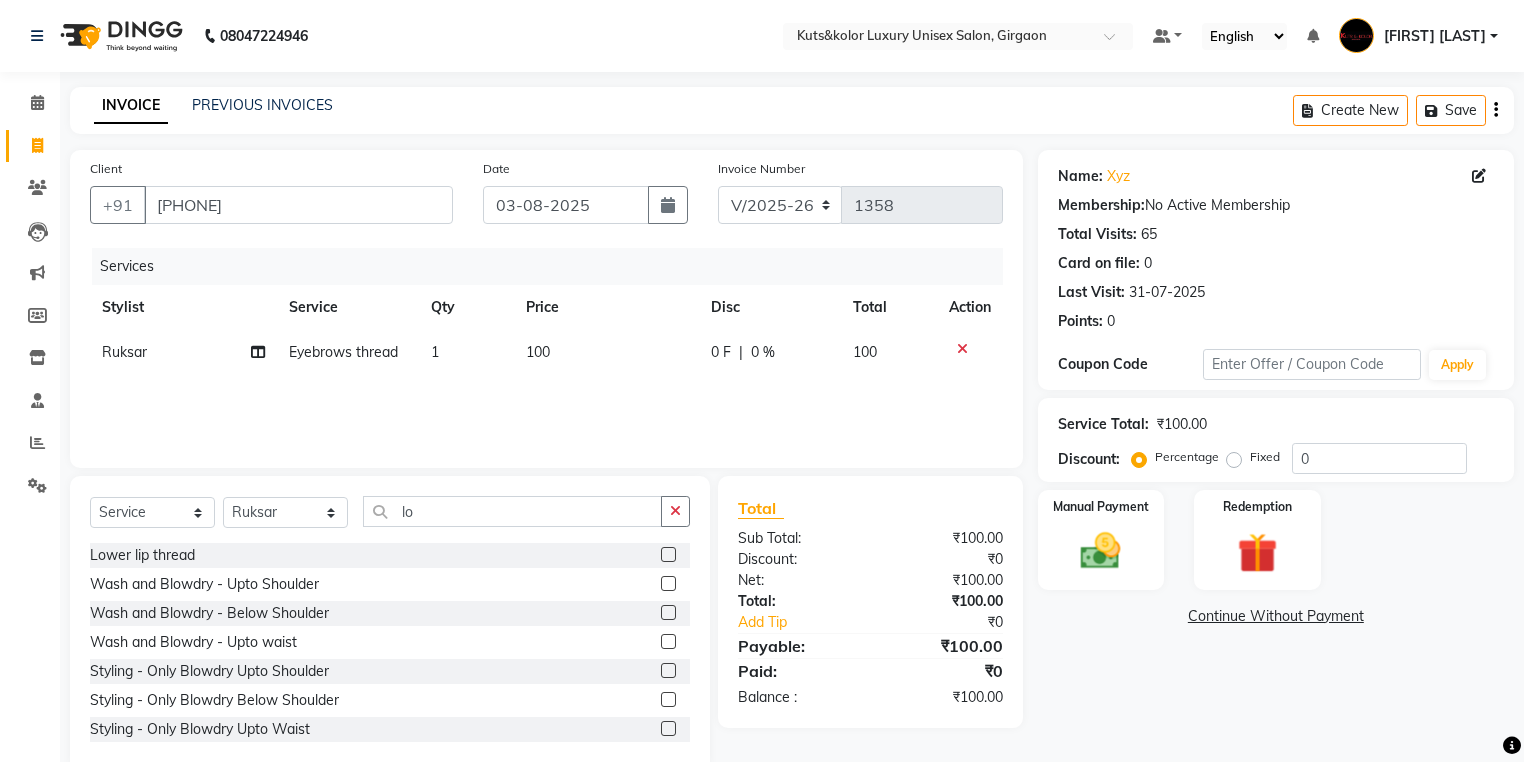 click 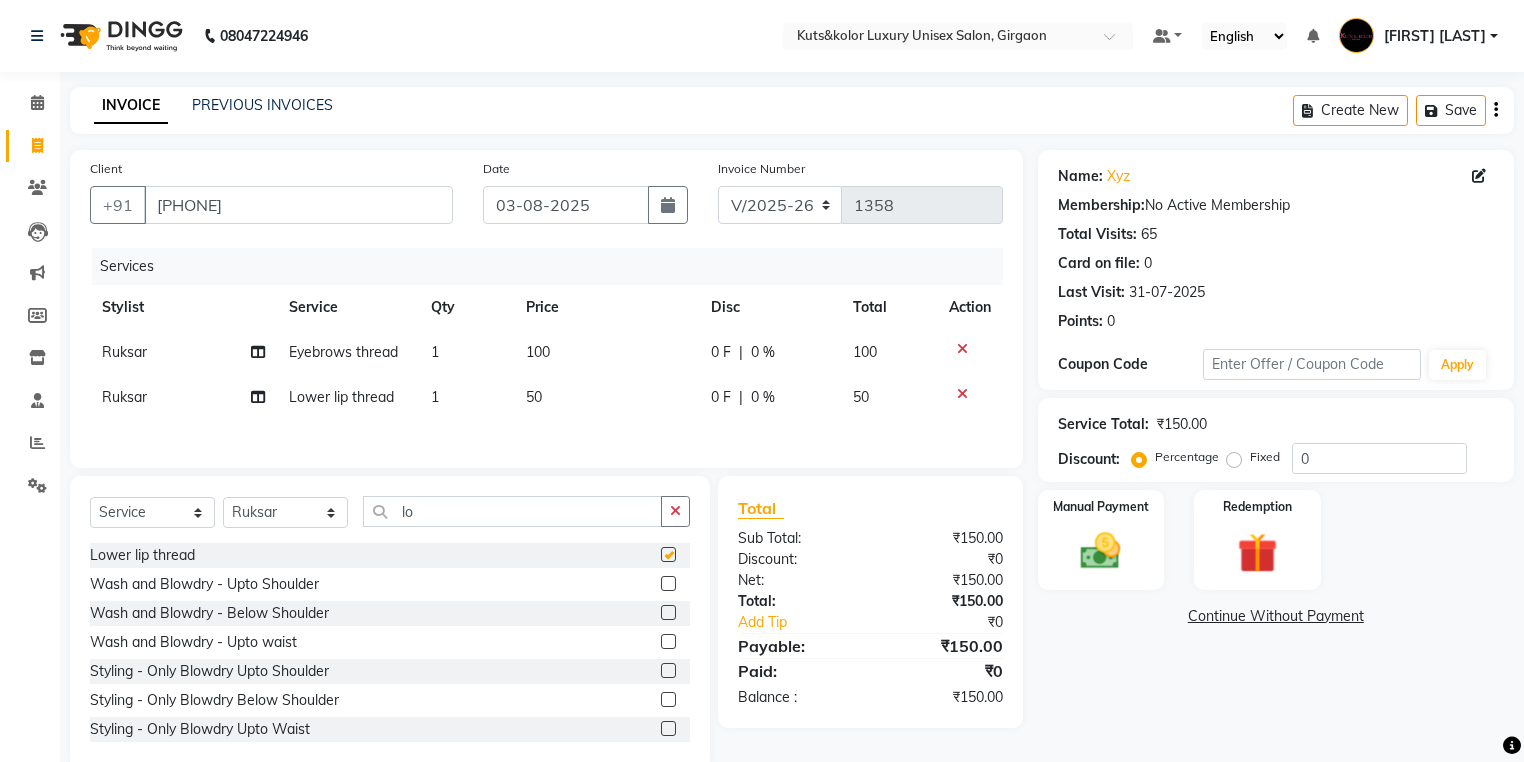 checkbox on "false" 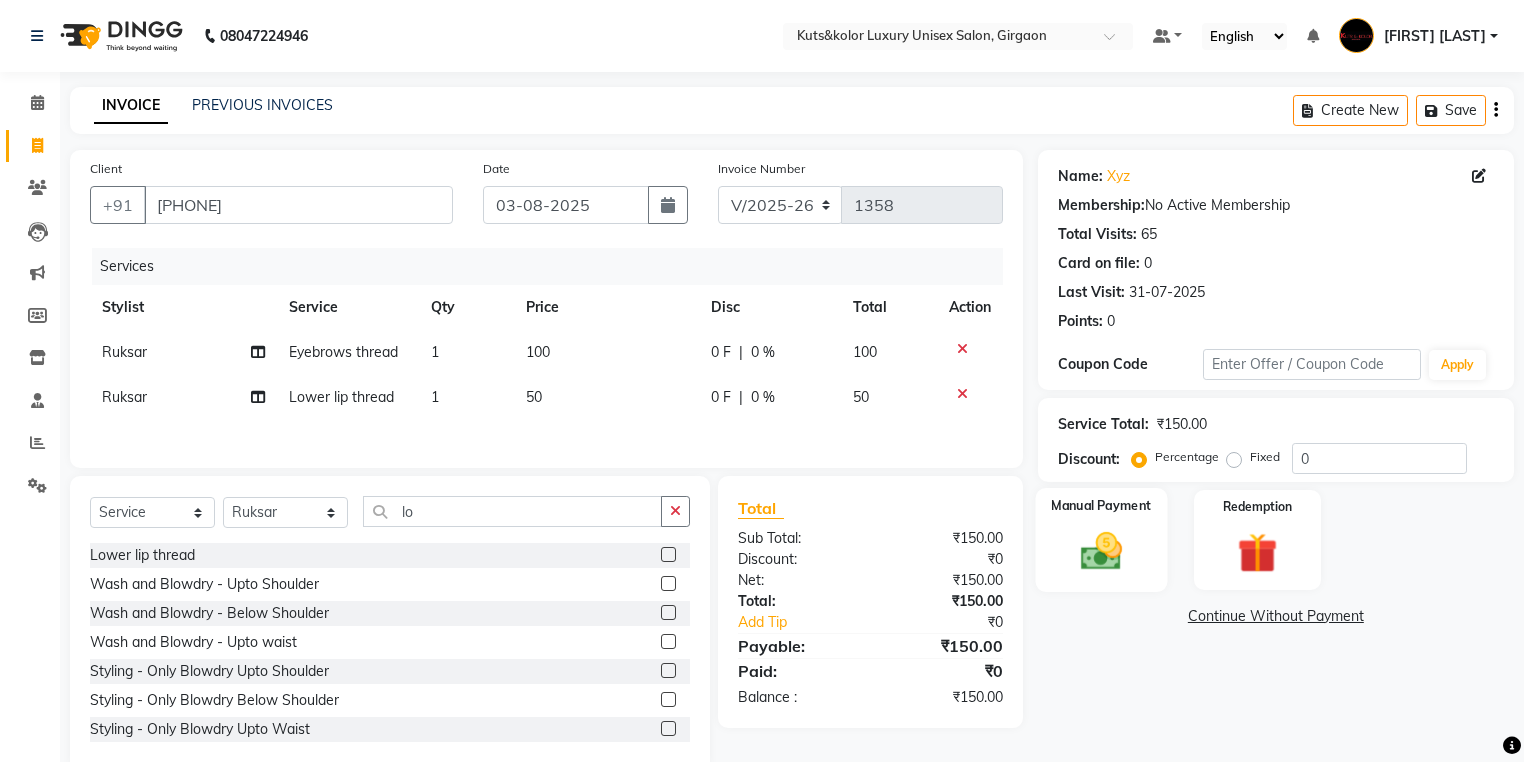 click 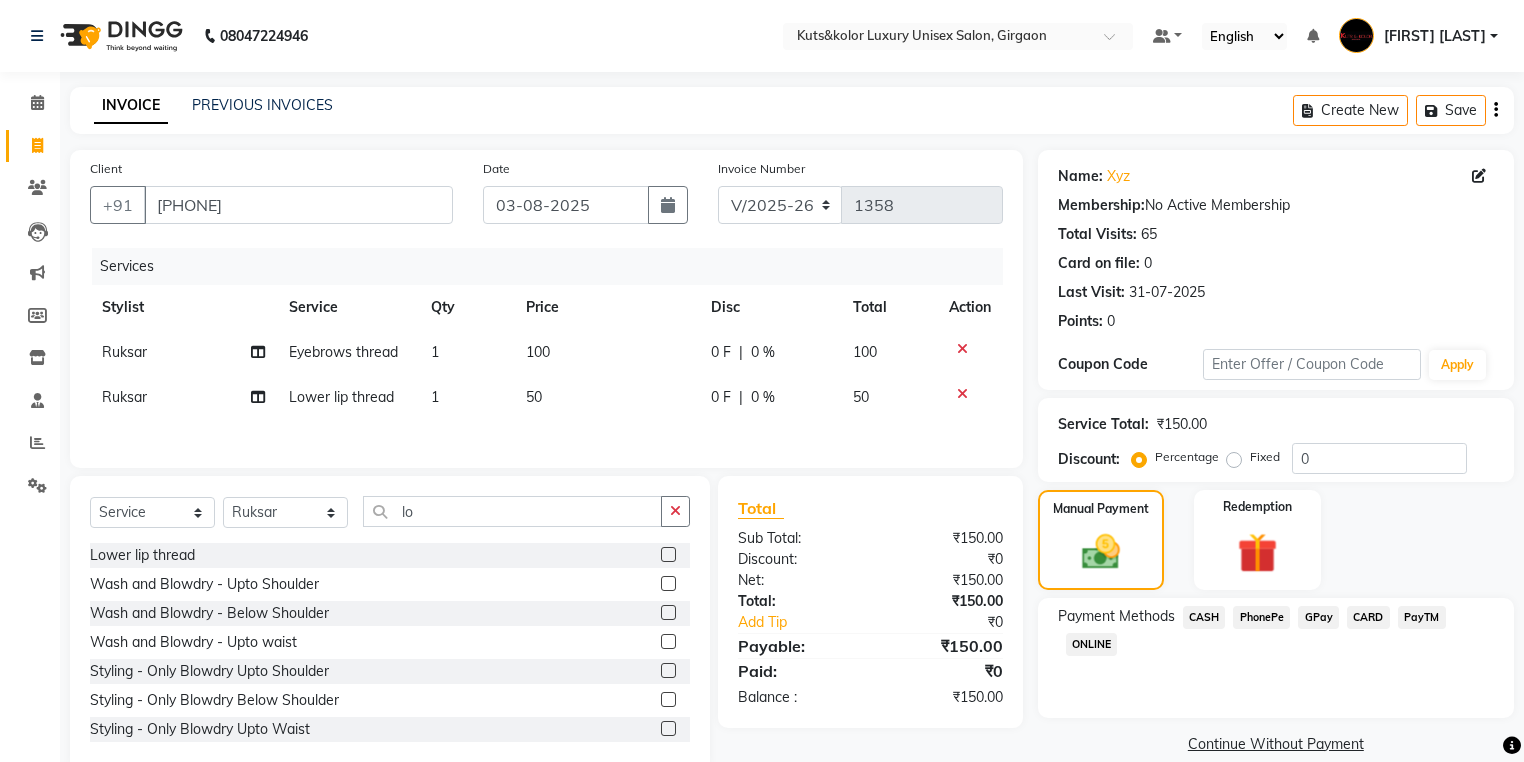 click on "CASH" 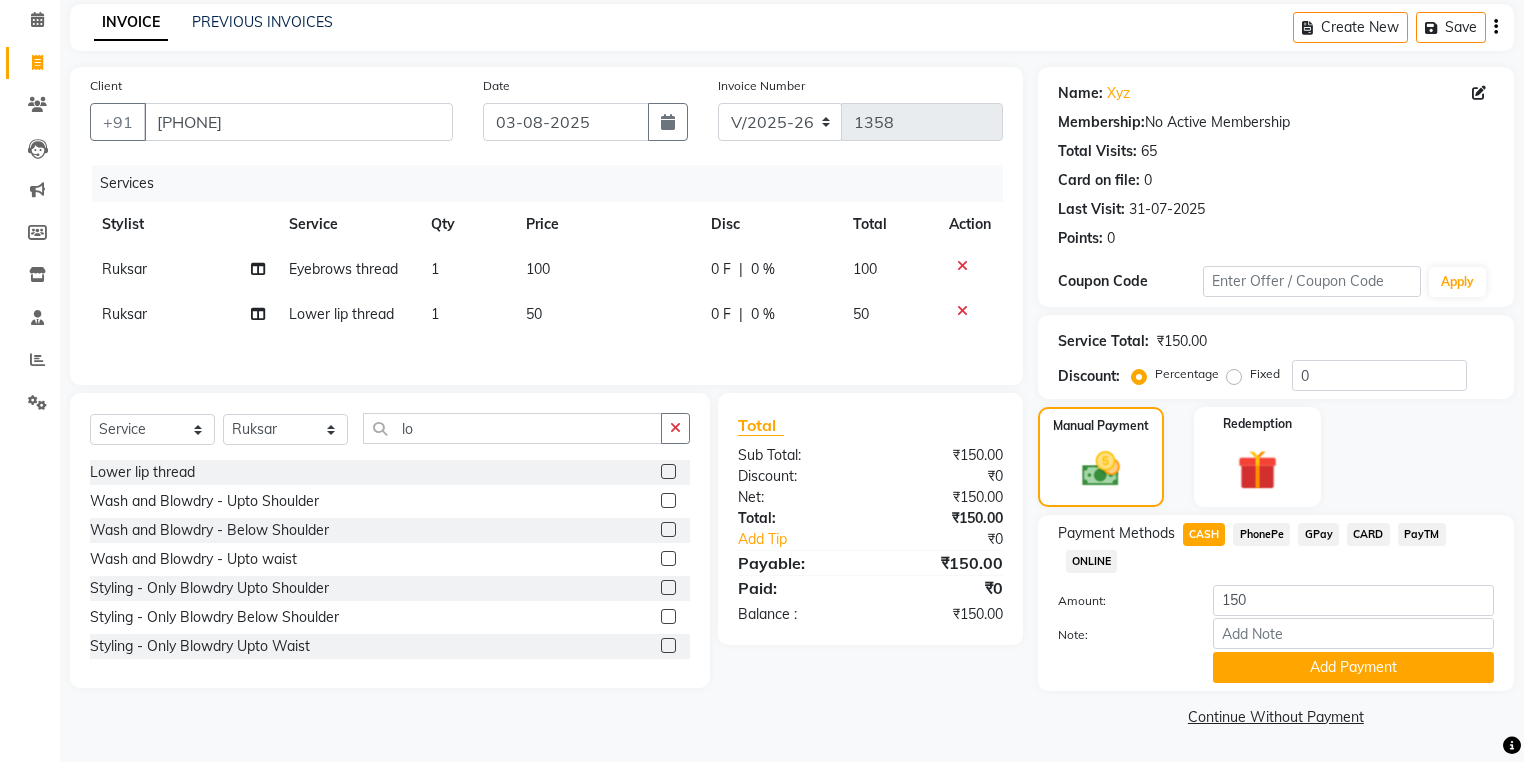 scroll, scrollTop: 84, scrollLeft: 0, axis: vertical 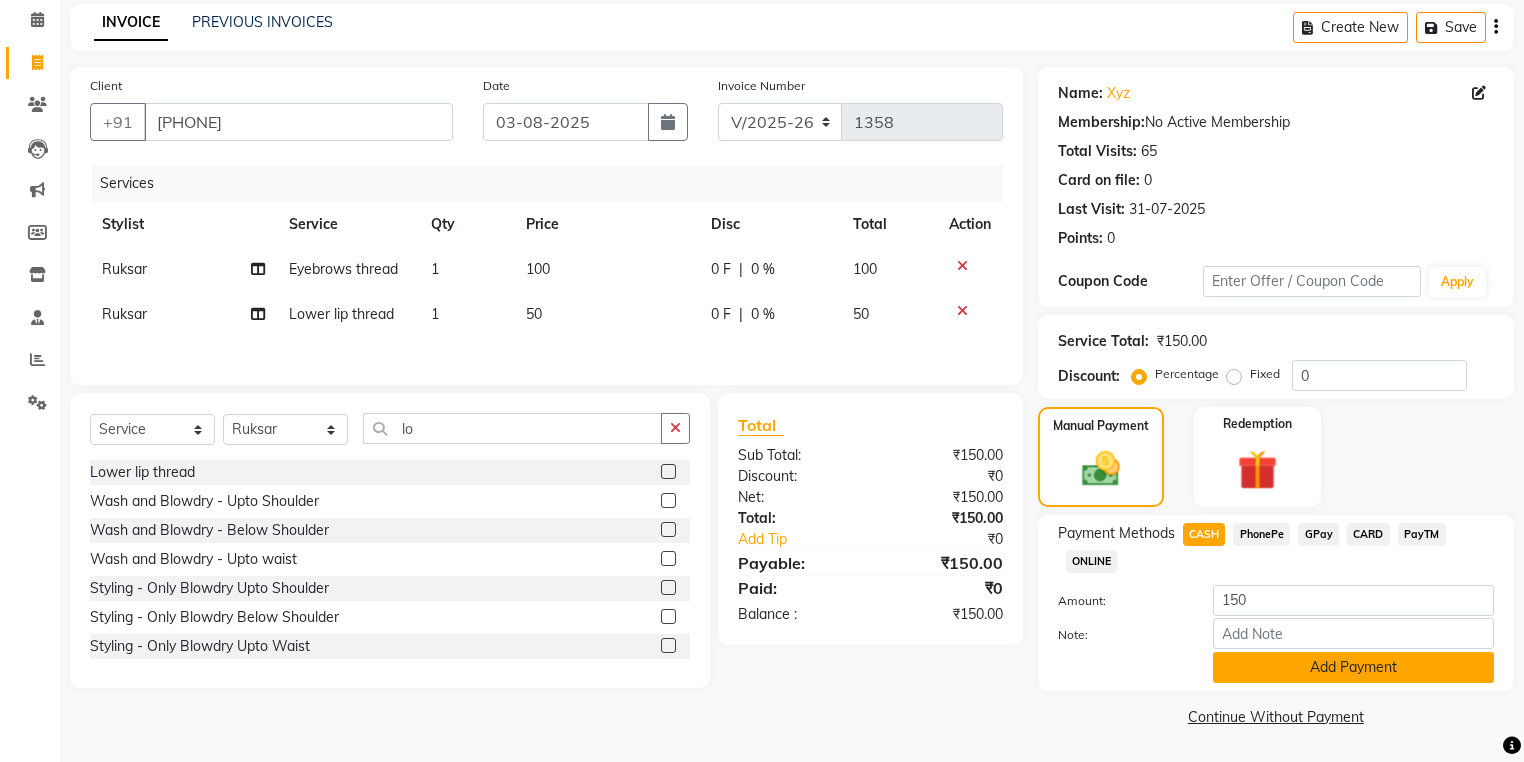click on "Add Payment" 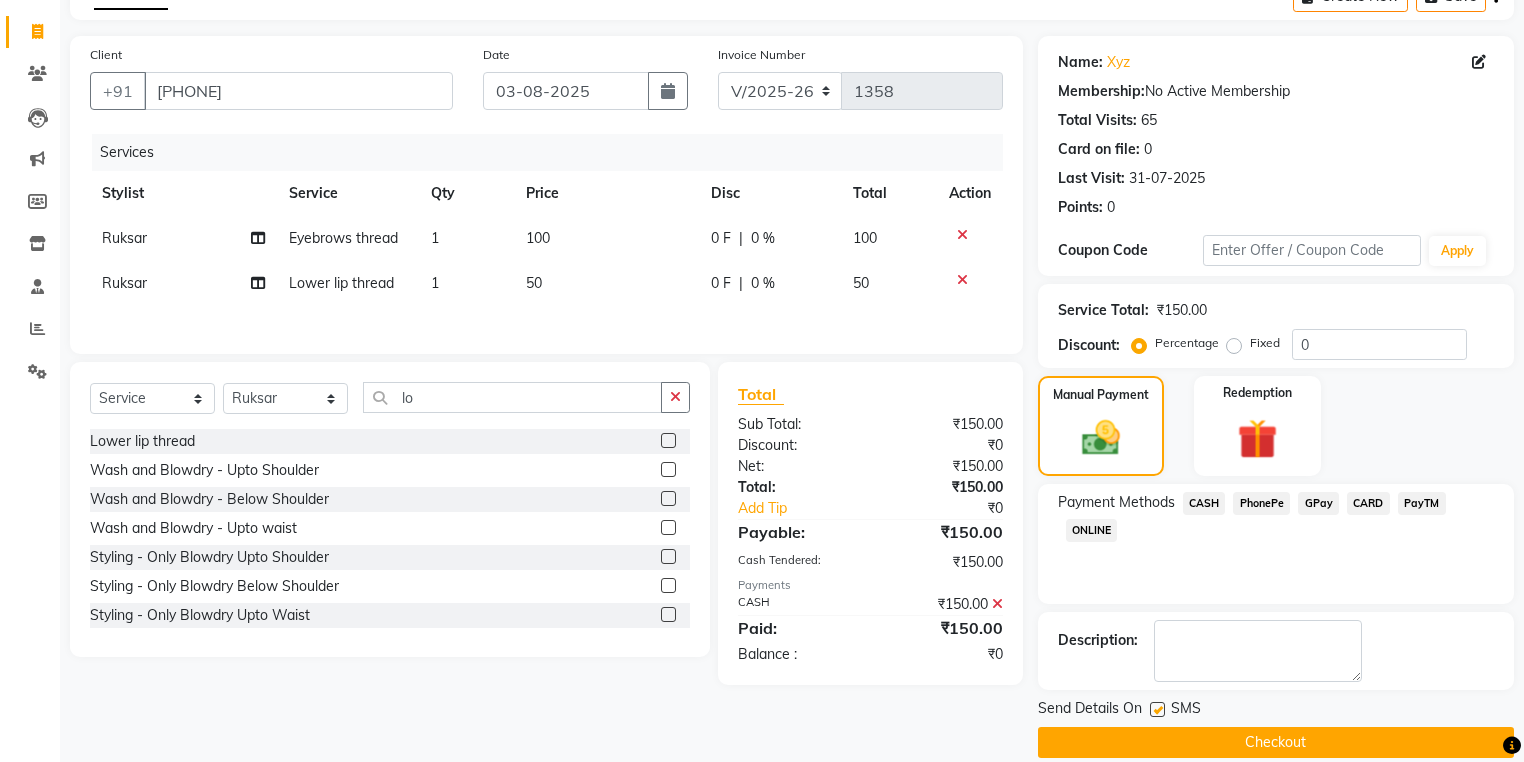 scroll, scrollTop: 138, scrollLeft: 0, axis: vertical 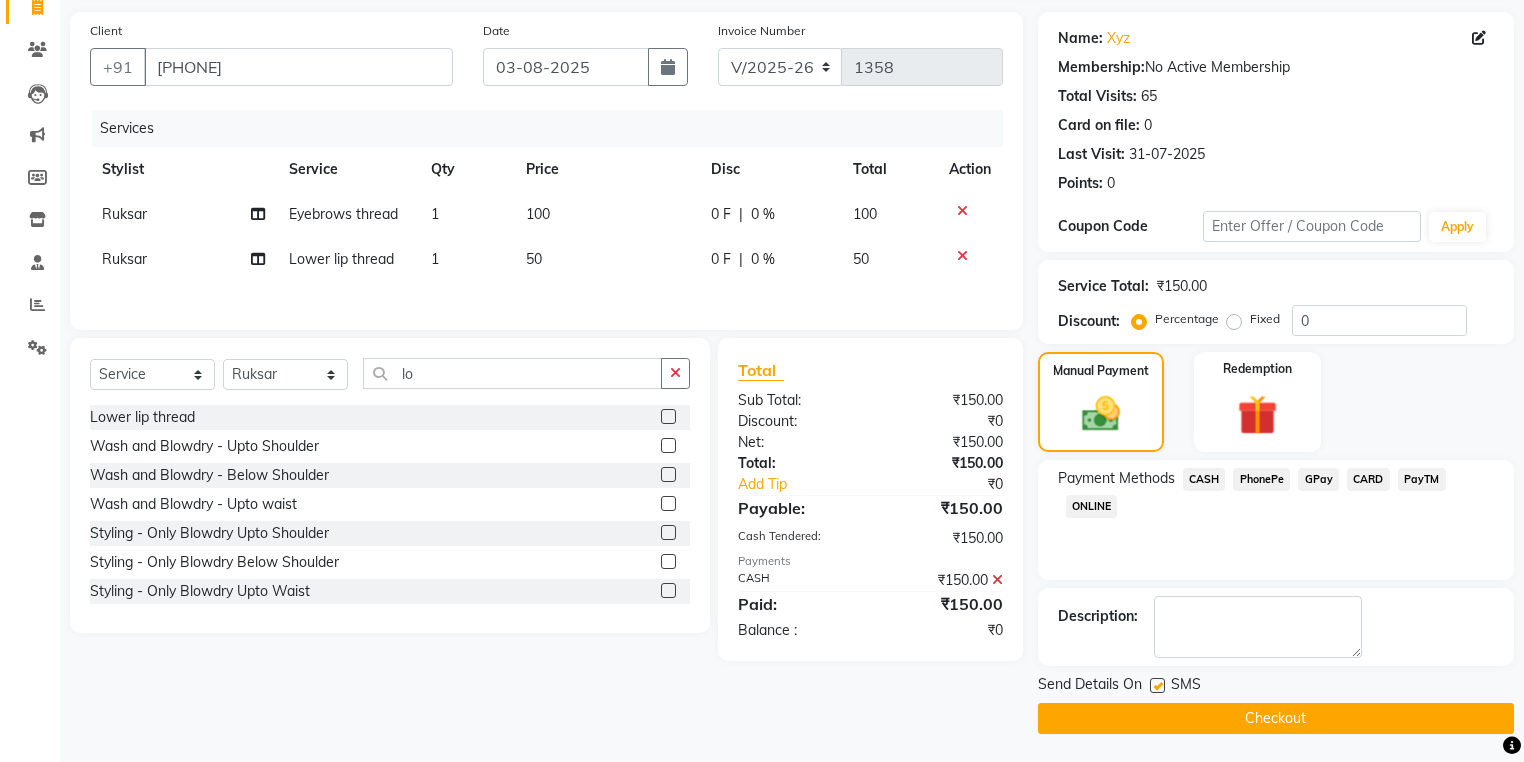 click 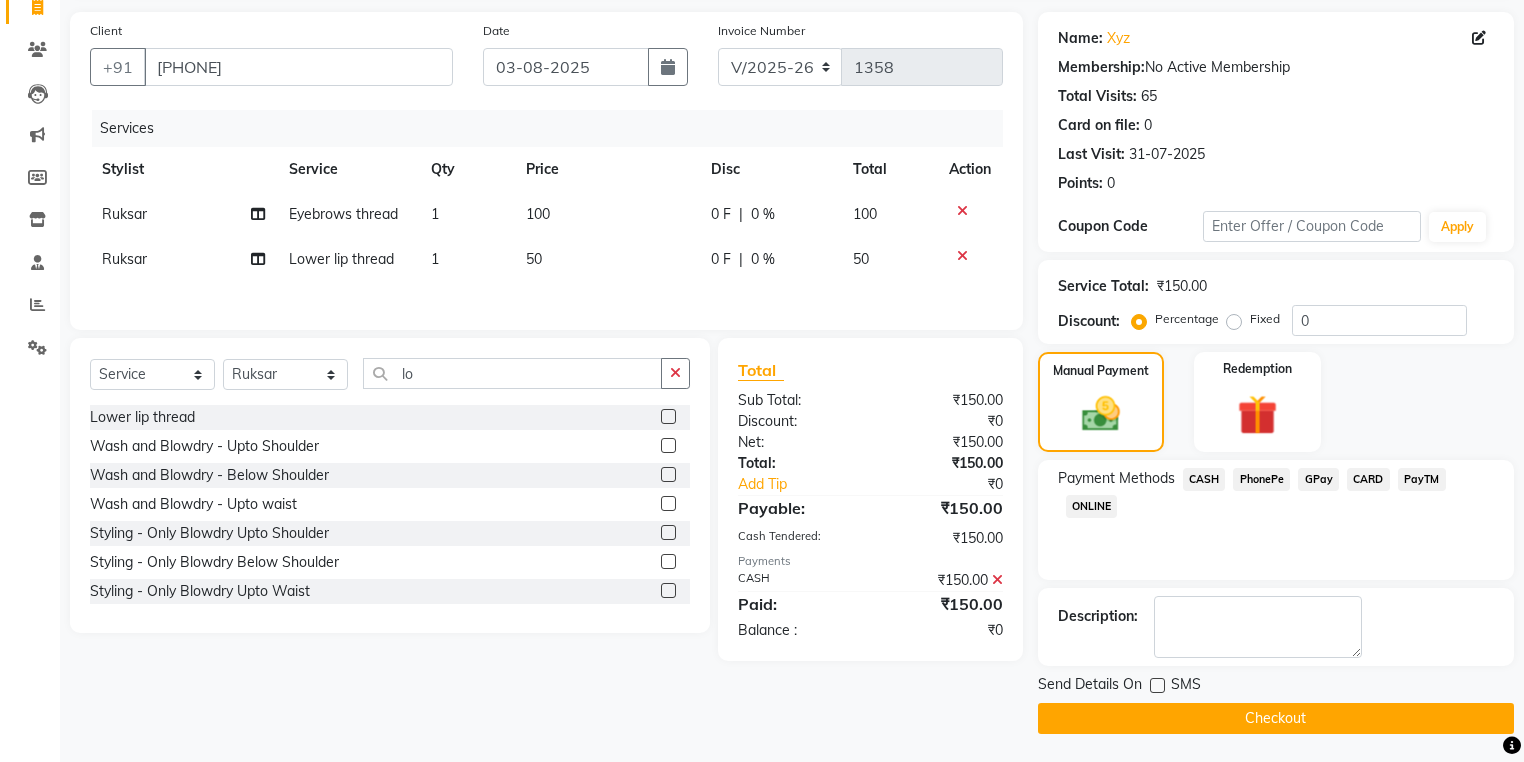 click on "Checkout" 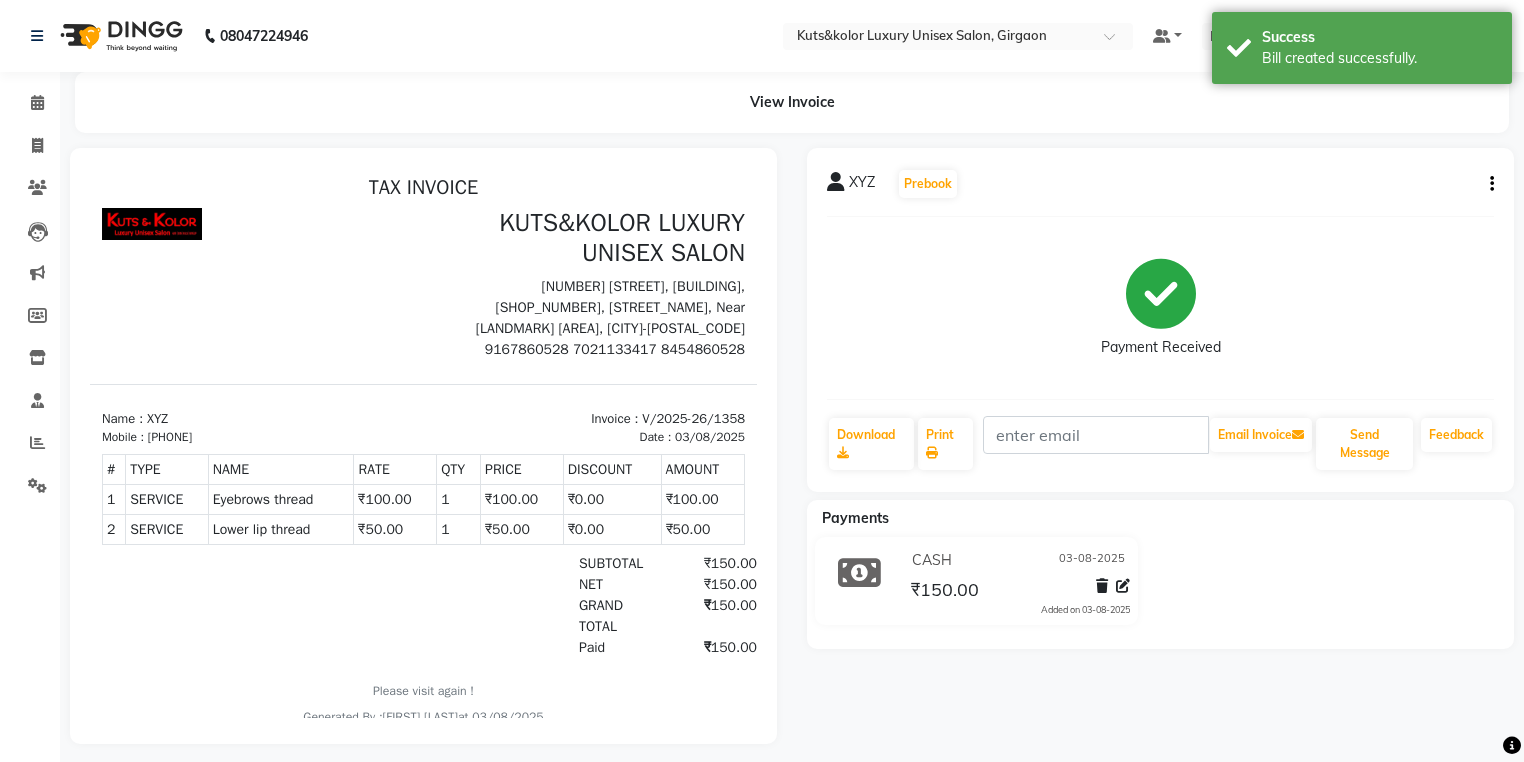 scroll, scrollTop: 0, scrollLeft: 0, axis: both 